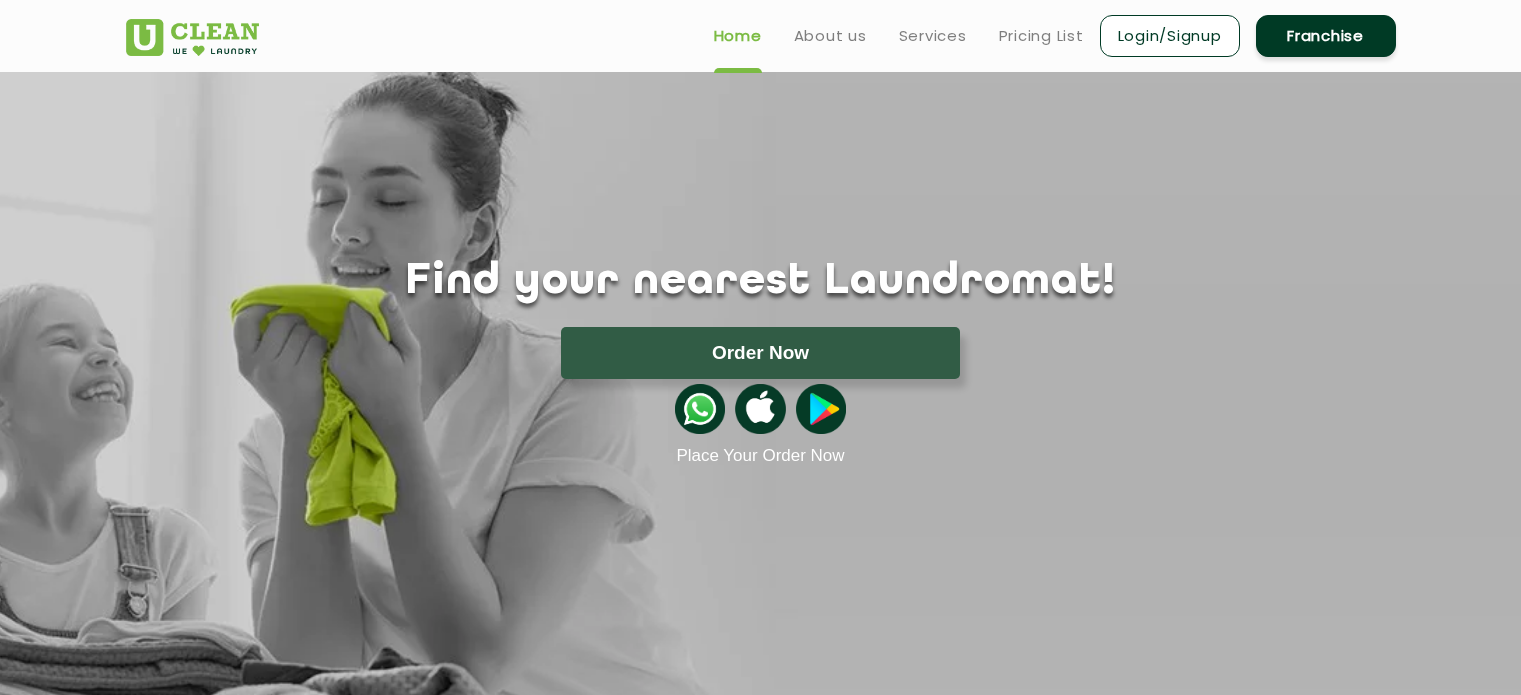 scroll, scrollTop: 0, scrollLeft: 0, axis: both 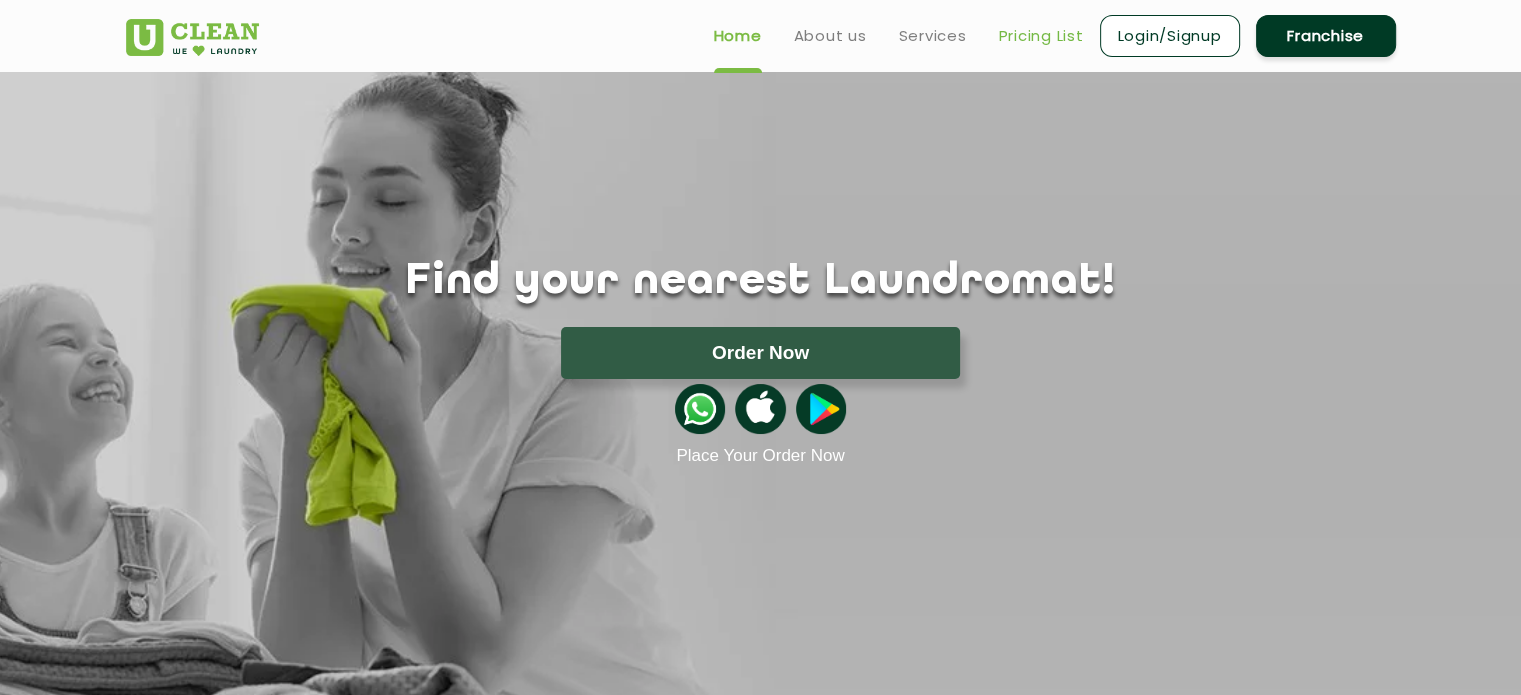 click on "Pricing List" at bounding box center [1041, 36] 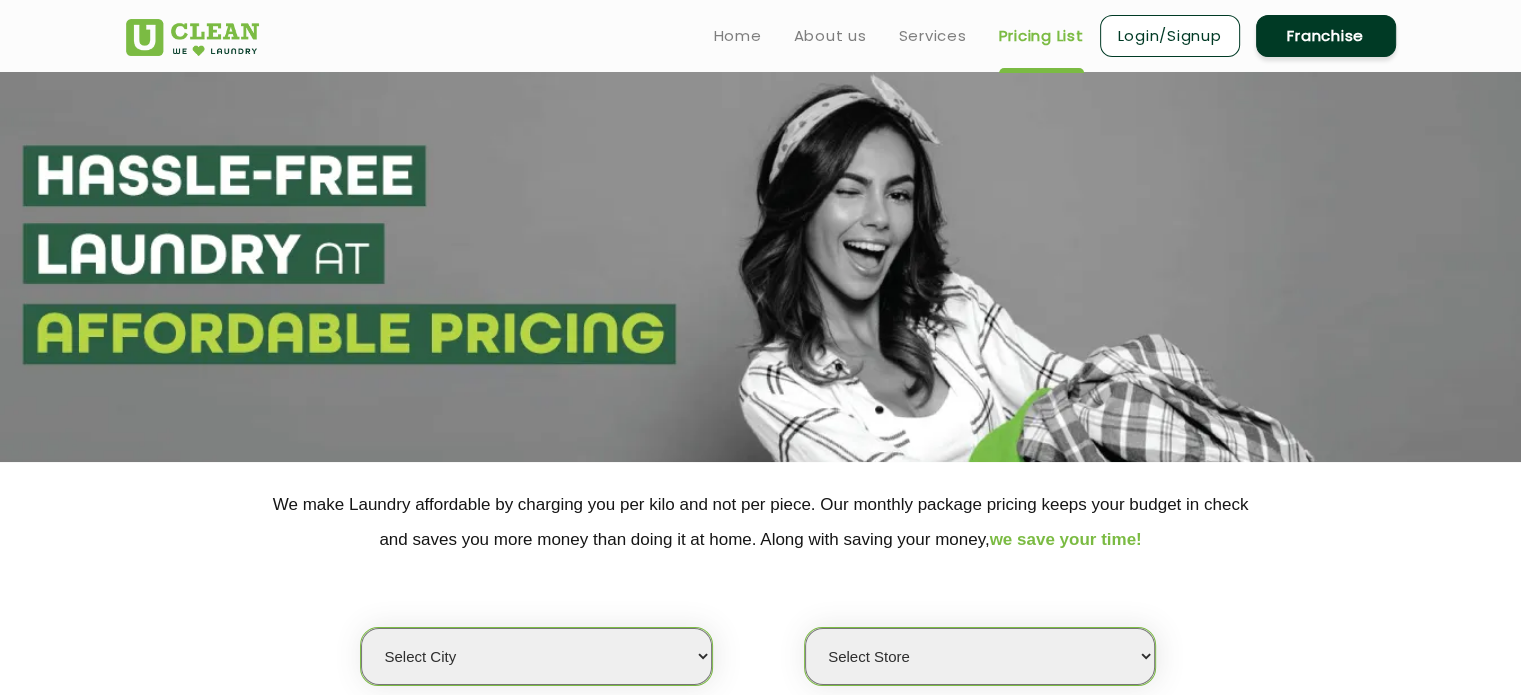click on "Select city Aalo Agartala Agra Ahmedabad Akola Aligarh Alwar - UClean Select Amravati Aurangabad Ayodhya Bahadurgarh Bahraich Baleswar Baramulla Bareilly Barmer Barpeta Bathinda Belgaum Bengaluru Berhampur Bettiah Bhagalpur Bhilwara Bhiwadi Bhopal Bhubaneshwar Bidar Bikaner Bilaspur Bokaro Bongaigaon Chandigarh Chennai Chitrakoot Cochin Coimbatore Cooch Behar Coonoor Daman Danapur Darrang Daudnagar Dehradun Delhi Deoghar Dhanbad Dharwad Dhule Dibrugarh Digboi Dimapur Dindigul Duliajan Ellenabad Erode Faridabad Gandhidham Gandhinagar Garia Ghaziabad Goa Gohana Golaghat Gonda Gorakhpur Gurugram Guwahati Gwalior Haldwani Hamirpur Hanumangarh Haridwar Hingoli Hojai Howrah Hubli Hyderabad Imphal Indore Itanagar Jagdalpur Jagraon Jaipur Jaipur - Select Jammu Jamshedpur Jehanabad Jhansi Jodhpur Jorhat Kaithal Kakinada Kanpur Kargil Karimganj Kathmandu Kharupetia Khopoli Kochi Kohima Kokapet Kokrajhar Kolhapur Kolkata Kota - Select Kotdwar Krishnanagar Kundli Kurnool Latur Leh Longding Lower Subansiri Lucknow Madurai" at bounding box center (536, 656) 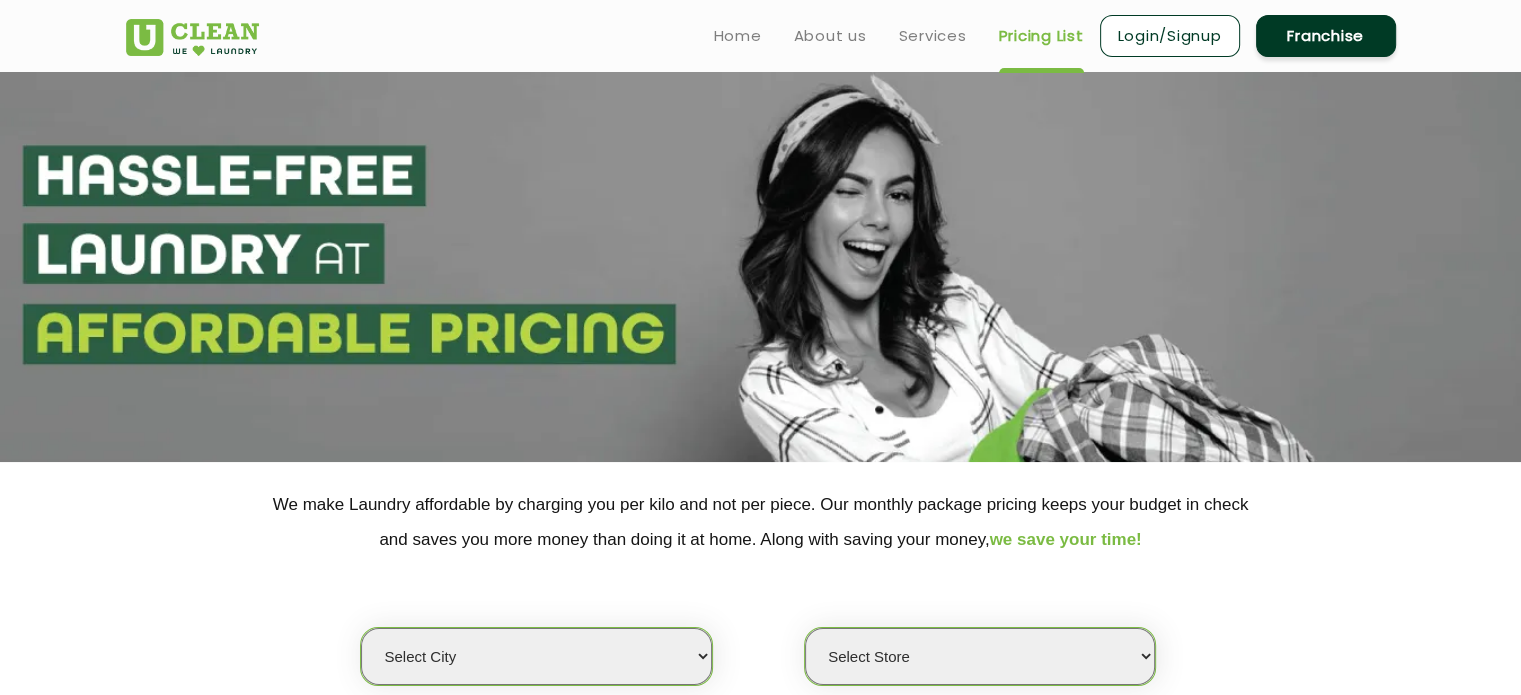 select on "5" 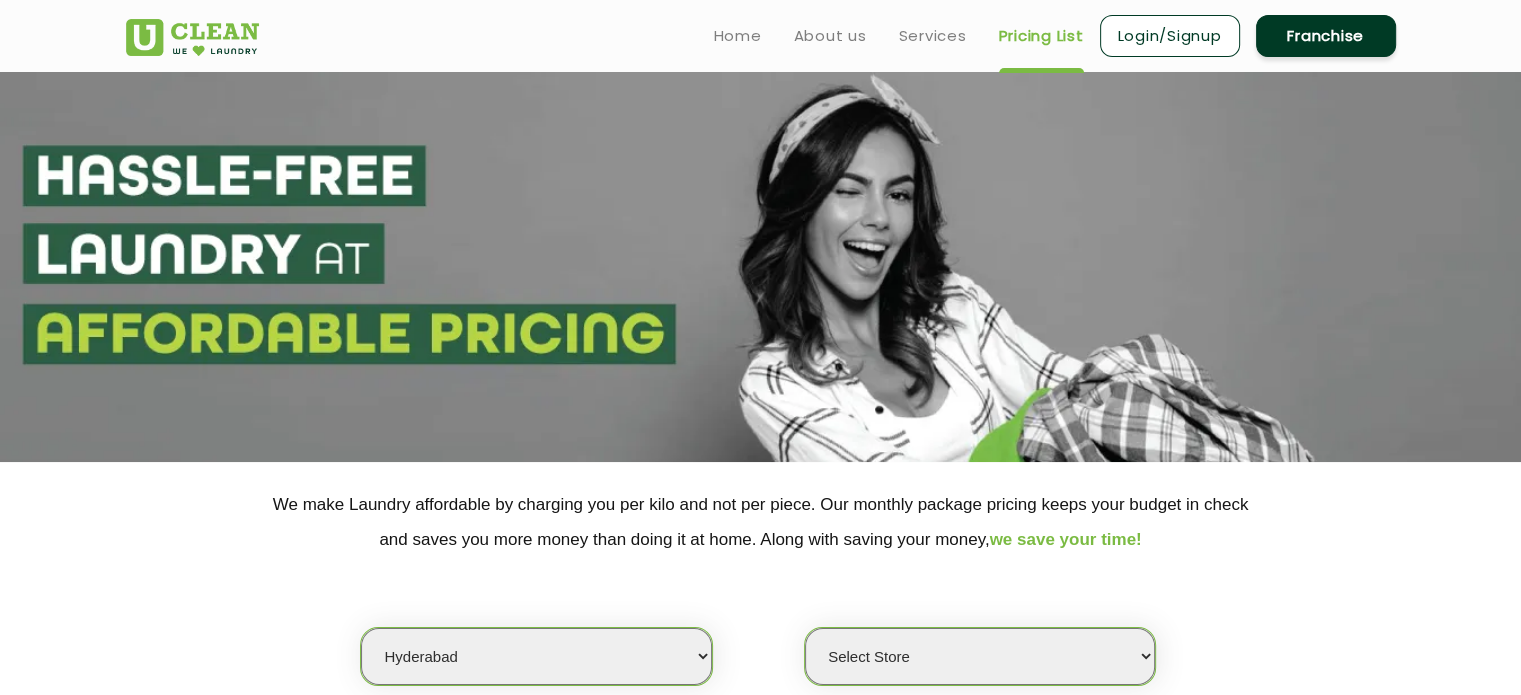 click on "Select city Aalo Agartala Agra Ahmedabad Akola Aligarh Alwar - UClean Select Amravati Aurangabad Ayodhya Bahadurgarh Bahraich Baleswar Baramulla Bareilly Barmer Barpeta Bathinda Belgaum Bengaluru Berhampur Bettiah Bhagalpur Bhilwara Bhiwadi Bhopal Bhubaneshwar Bidar Bikaner Bilaspur Bokaro Bongaigaon Chandigarh Chennai Chitrakoot Cochin Coimbatore Cooch Behar Coonoor Daman Danapur Darrang Daudnagar Dehradun Delhi Deoghar Dhanbad Dharwad Dhule Dibrugarh Digboi Dimapur Dindigul Duliajan Ellenabad Erode Faridabad Gandhidham Gandhinagar Garia Ghaziabad Goa Gohana Golaghat Gonda Gorakhpur Gurugram Guwahati Gwalior Haldwani Hamirpur Hanumangarh Haridwar Hingoli Hojai Howrah Hubli Hyderabad Imphal Indore Itanagar Jagdalpur Jagraon Jaipur Jaipur - Select Jammu Jamshedpur Jehanabad Jhansi Jodhpur Jorhat Kaithal Kakinada Kanpur Kargil Karimganj Kathmandu Kharupetia Khopoli Kochi Kohima Kokapet Kokrajhar Kolhapur Kolkata Kota - Select Kotdwar Krishnanagar Kundli Kurnool Latur Leh Longding Lower Subansiri Lucknow Madurai" at bounding box center [536, 656] 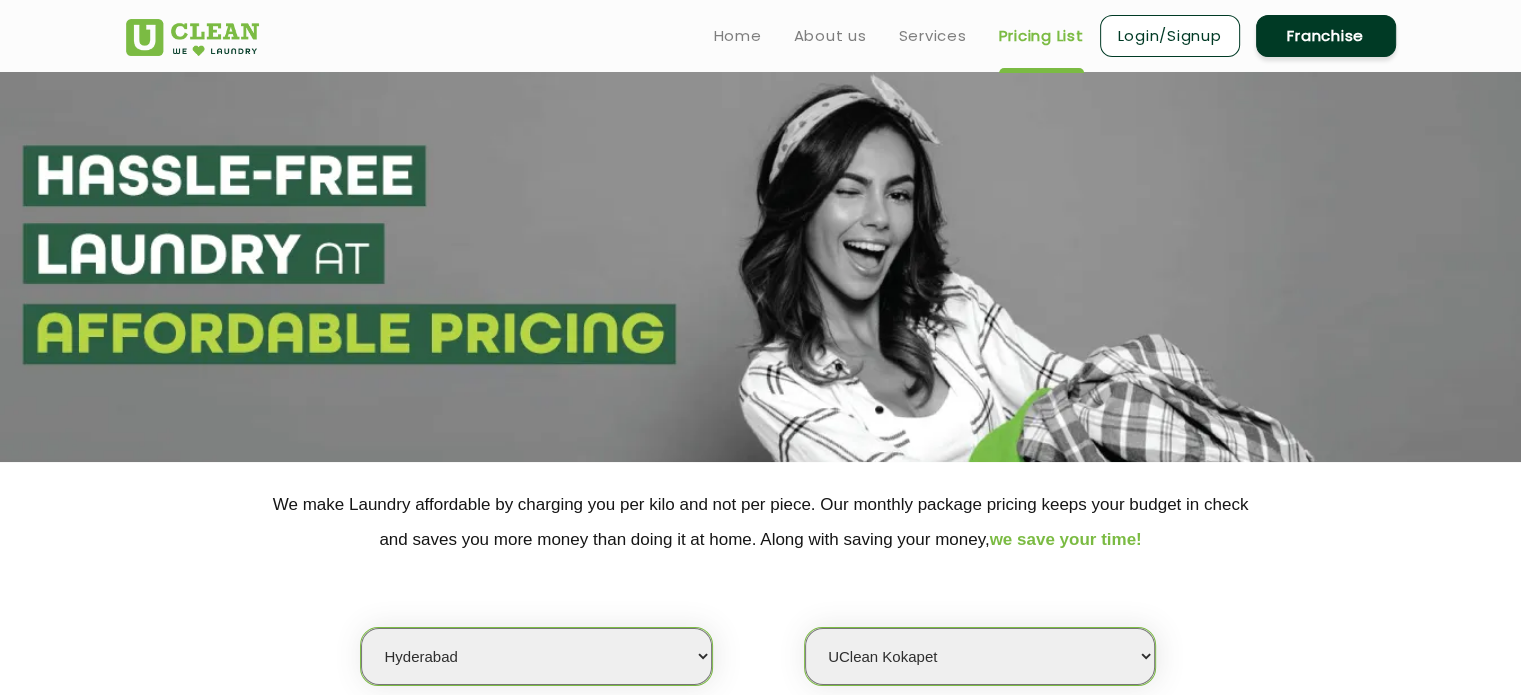 click on "Select Store UClean Narsingi UClean Nizampet UClean Sangareddy UClean Gachibowli UClean Tellapur UClean Manikonda UClean Anjaiah Nagar UClean Kokapet UClean Hyderabad - Nanda hills" at bounding box center [980, 656] 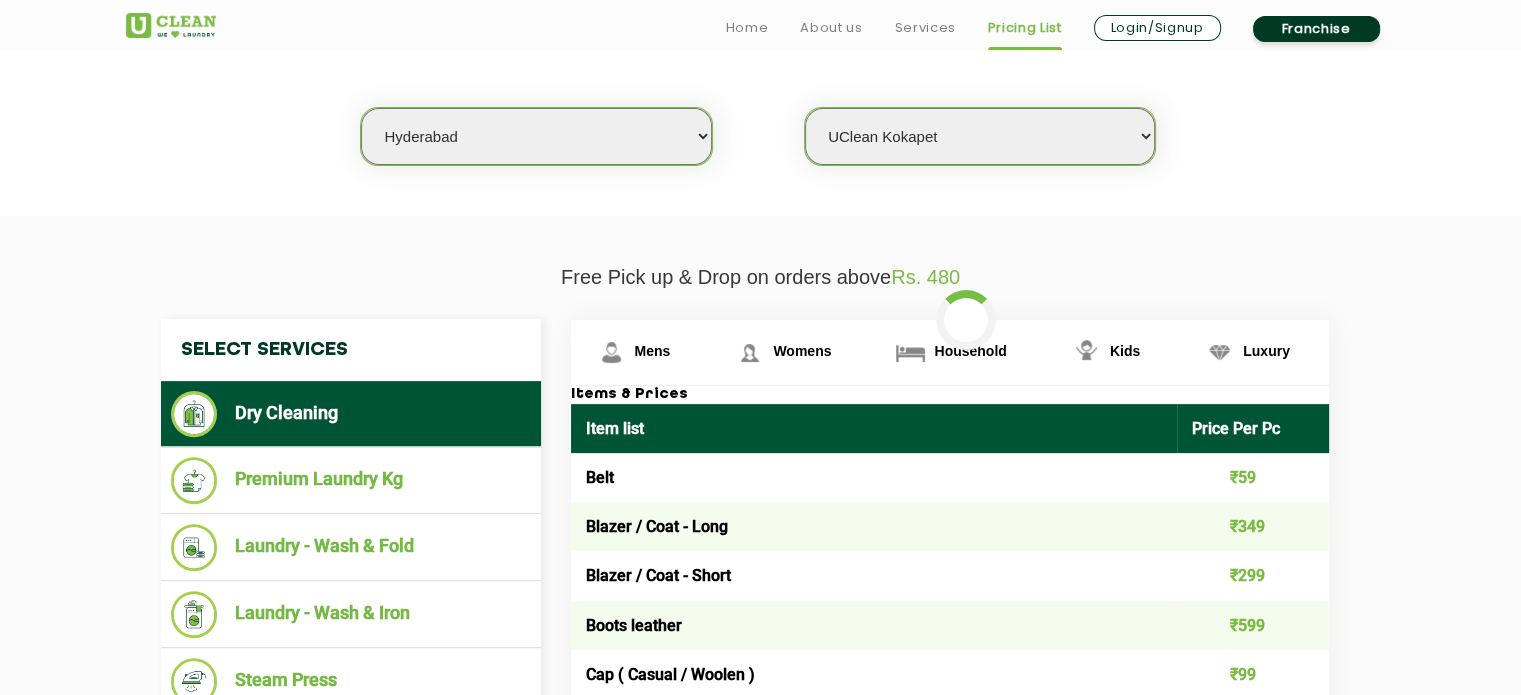 scroll, scrollTop: 520, scrollLeft: 0, axis: vertical 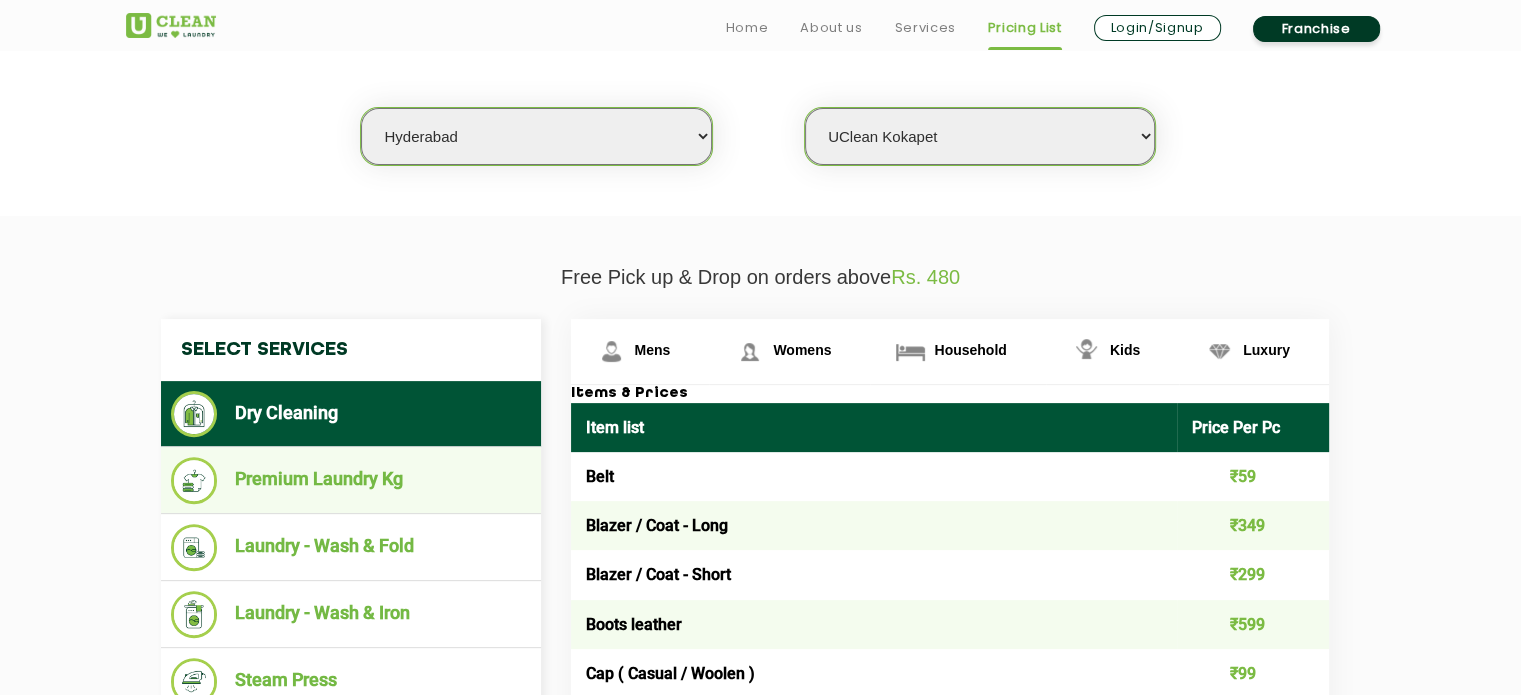 click on "Premium Laundry Kg" at bounding box center [351, 480] 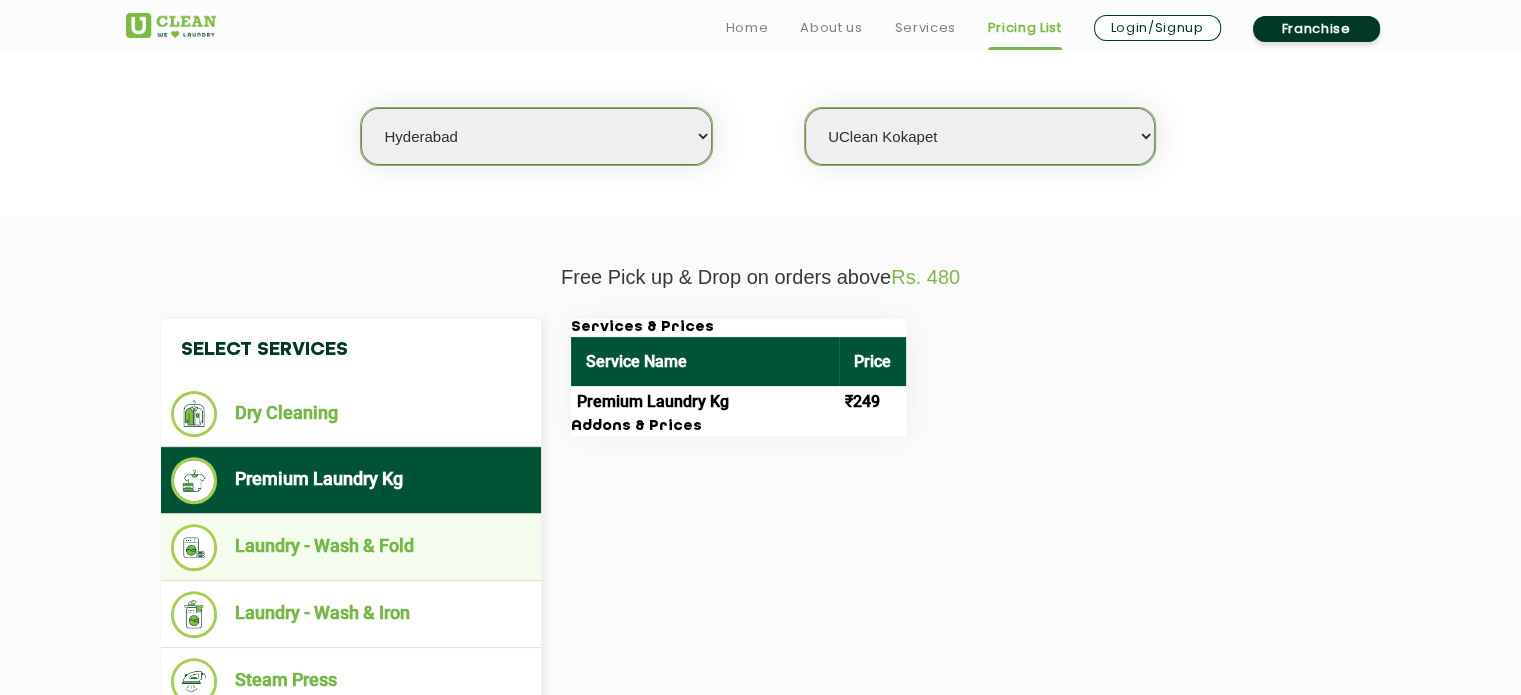 click on "Laundry - Wash & Fold" at bounding box center [351, 547] 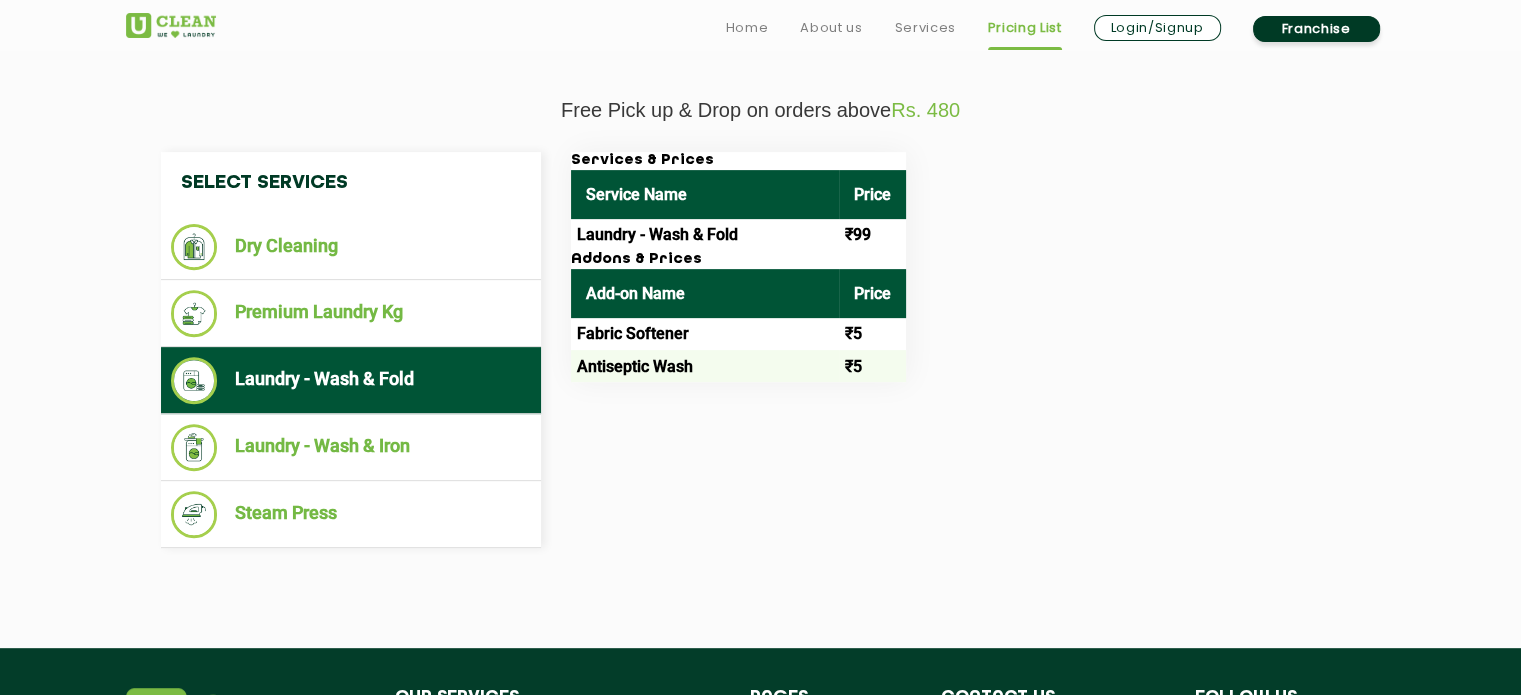 scroll, scrollTop: 688, scrollLeft: 0, axis: vertical 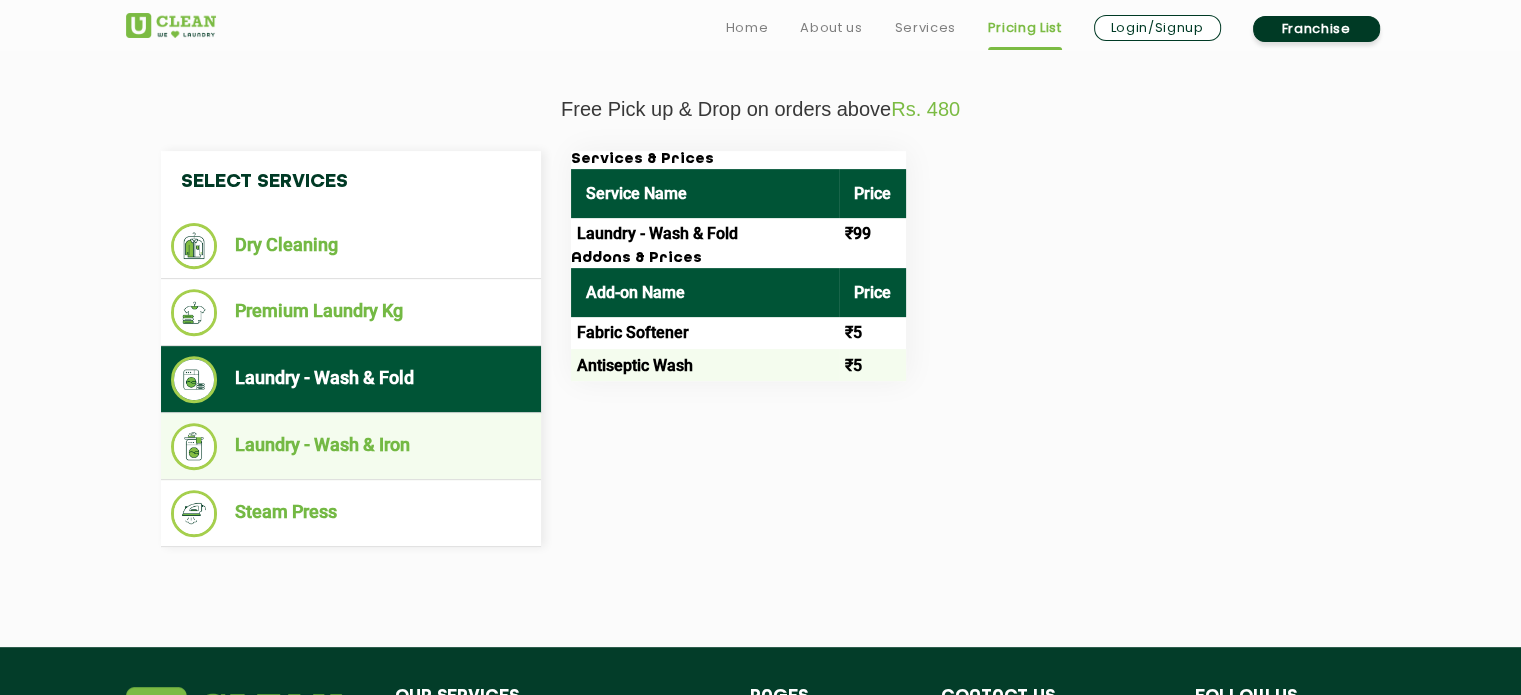 click on "Laundry - Wash & Iron" at bounding box center (351, 446) 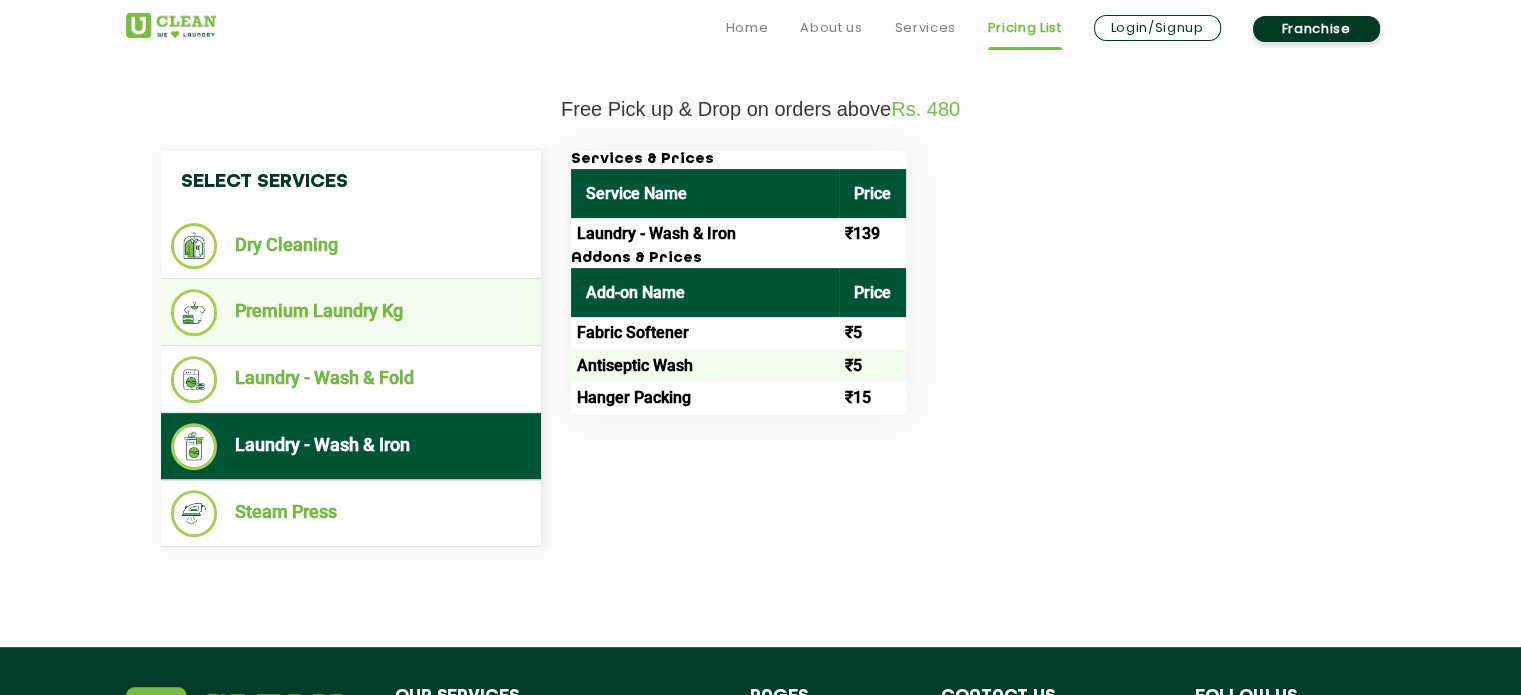 click on "Premium Laundry Kg" at bounding box center [351, 312] 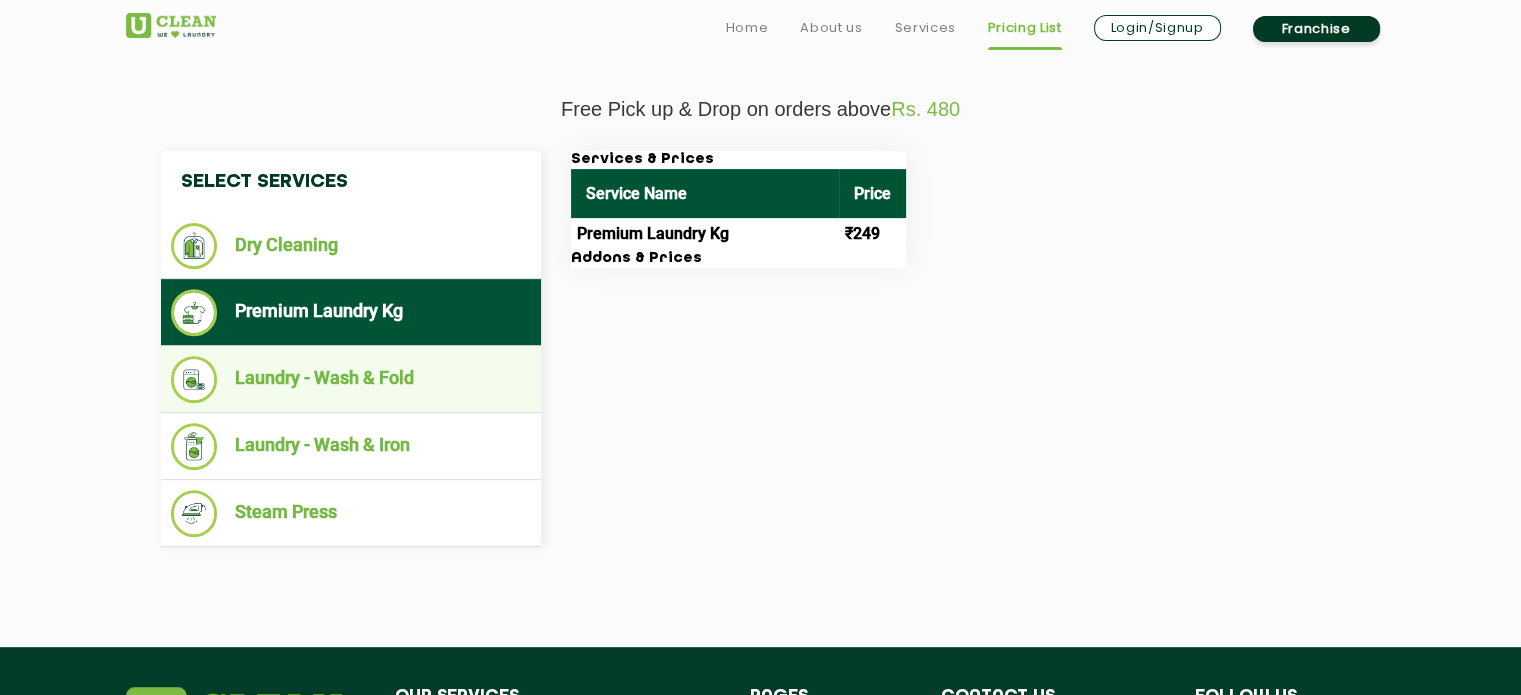 click on "Laundry - Wash & Fold" at bounding box center [351, 379] 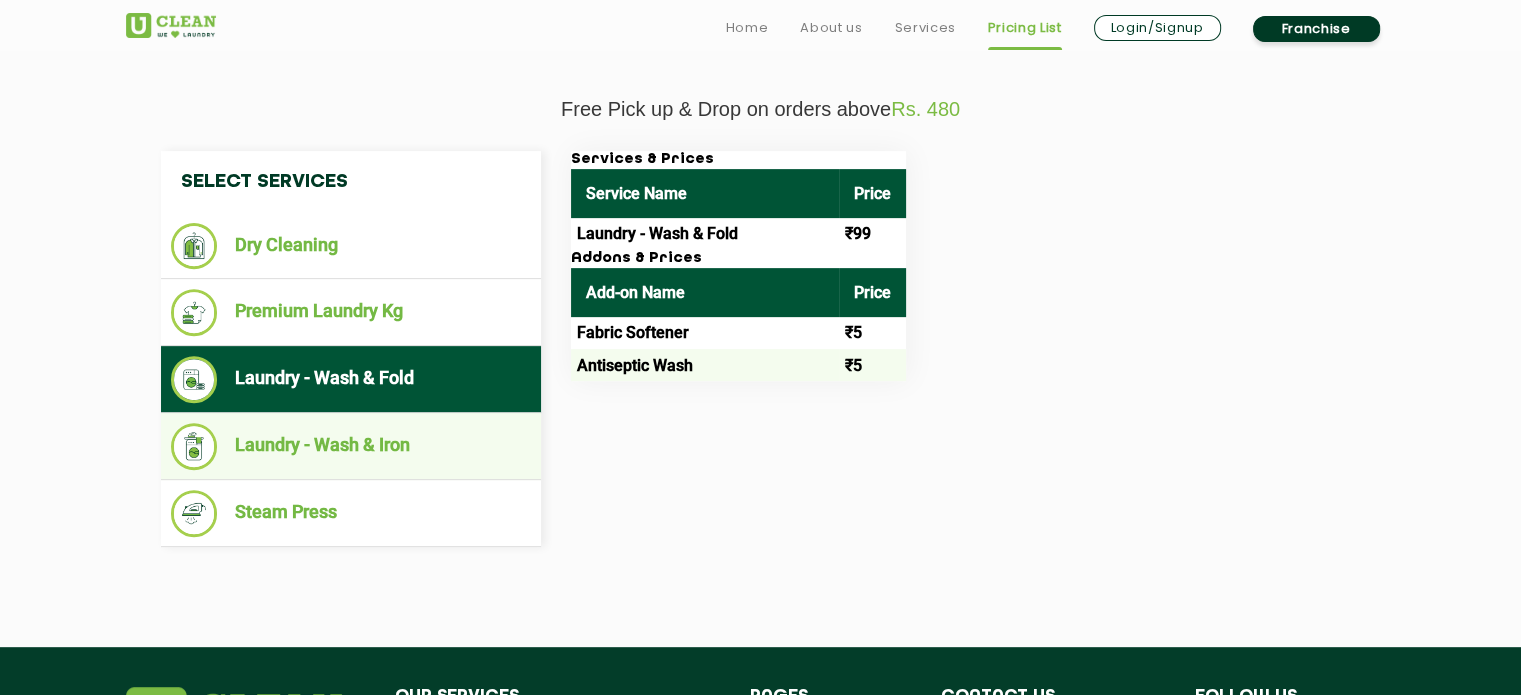 click on "Laundry - Wash & Iron" at bounding box center [351, 446] 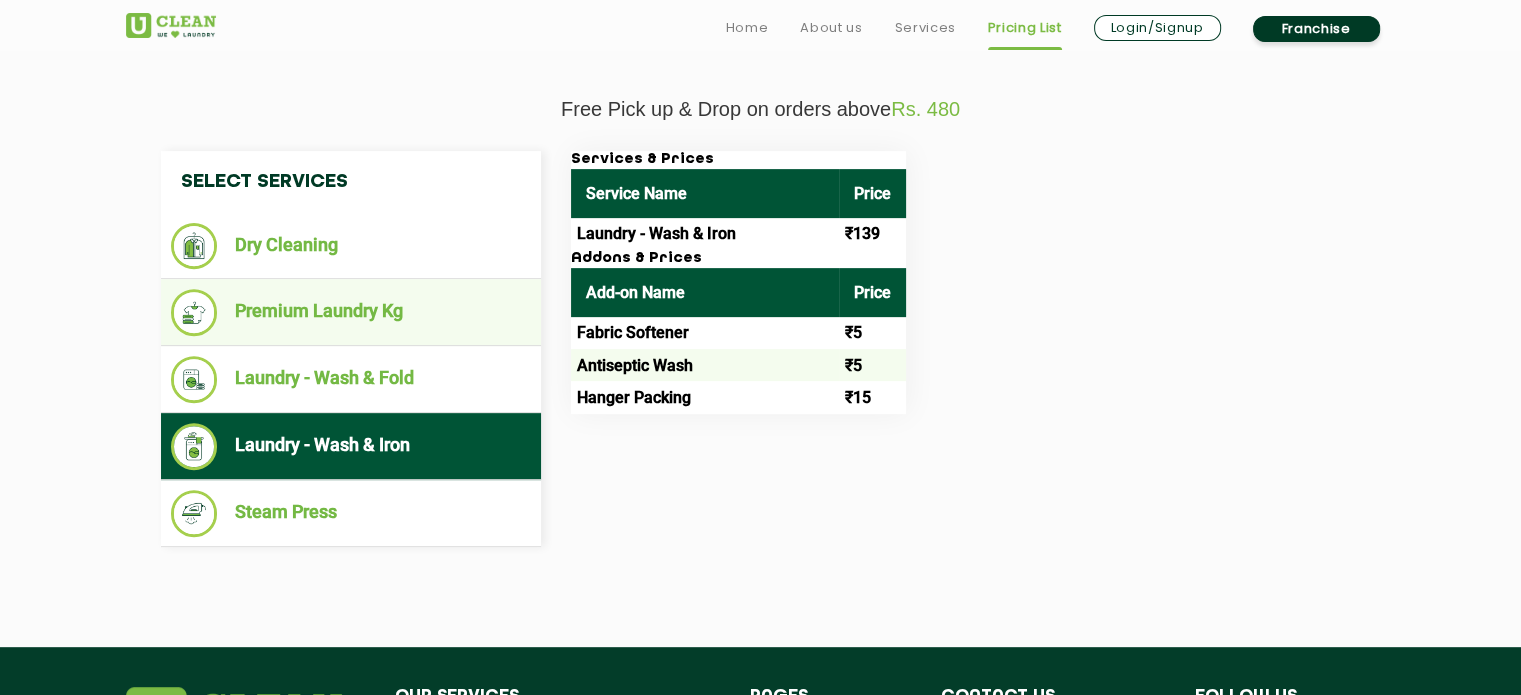 click on "Premium Laundry Kg" at bounding box center [351, 312] 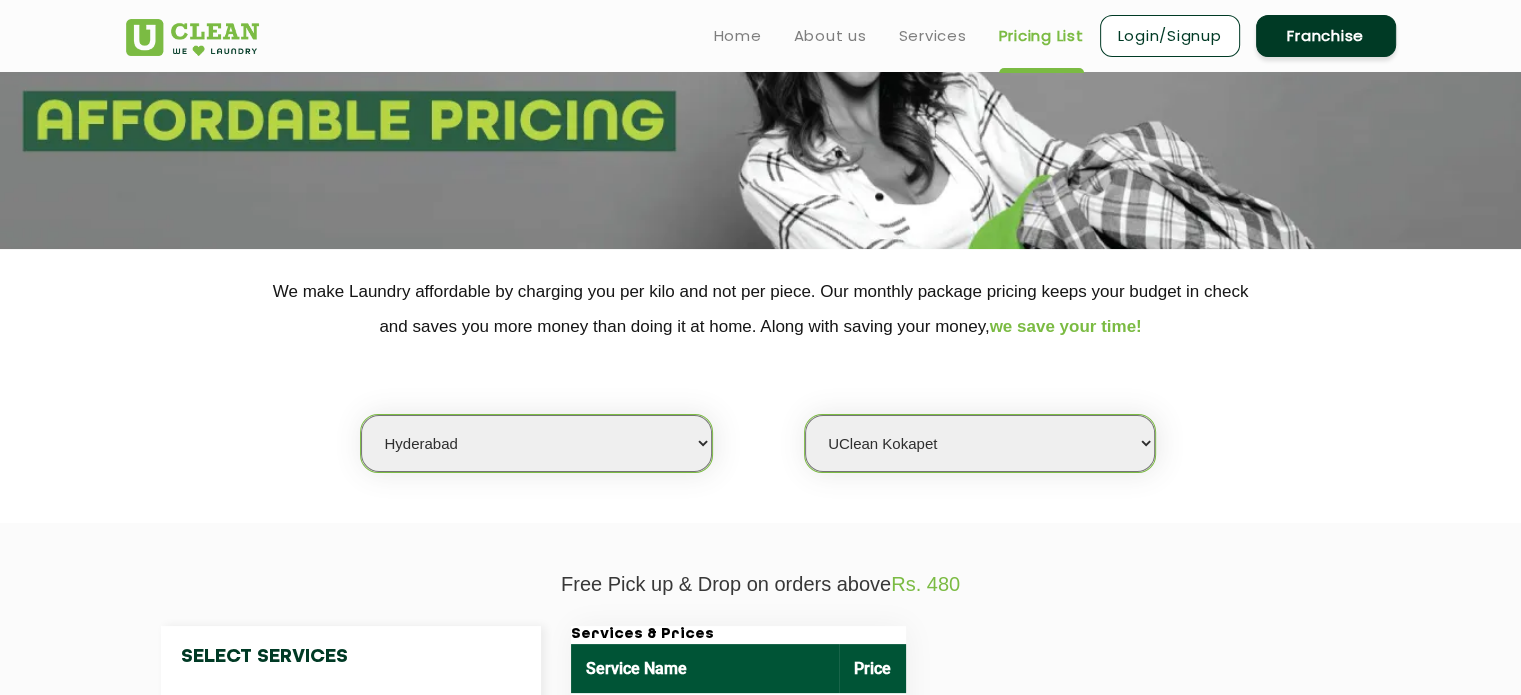 scroll, scrollTop: 211, scrollLeft: 0, axis: vertical 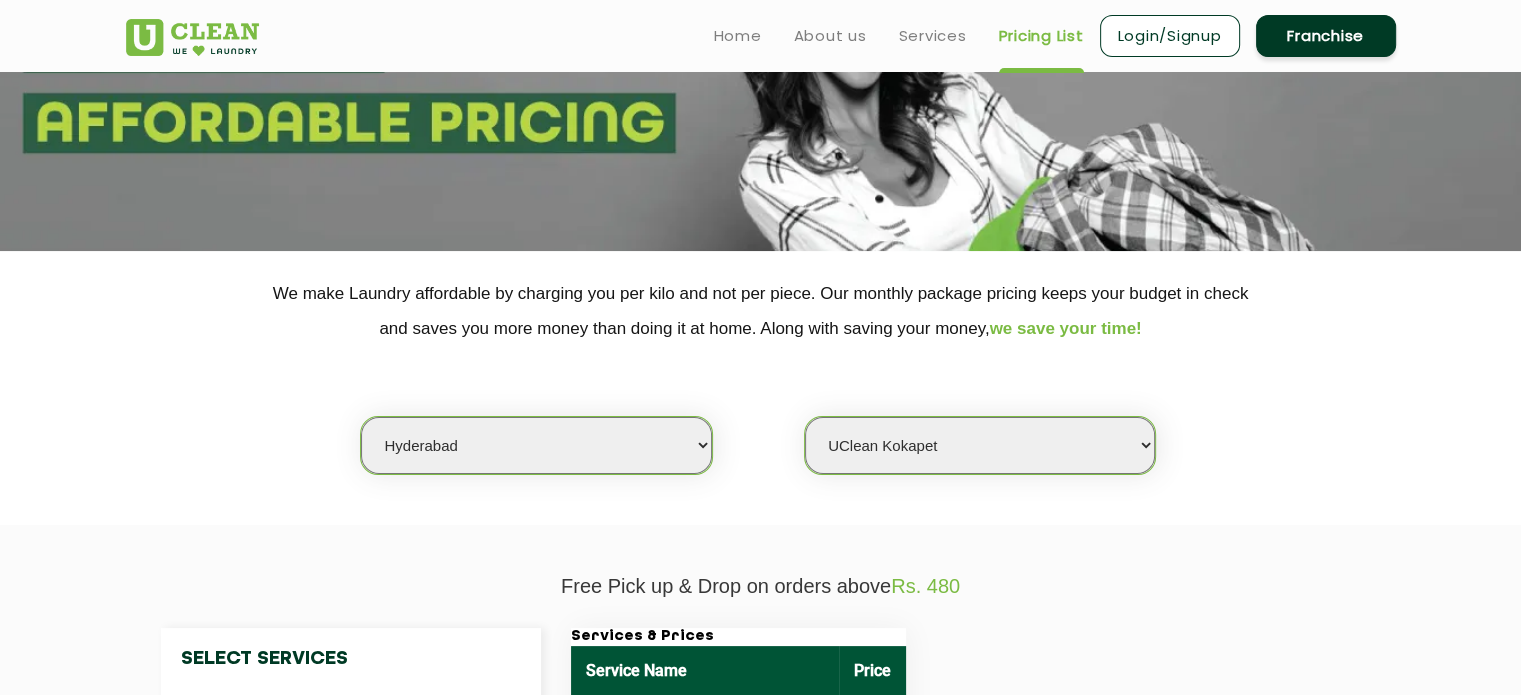 click on "Select city Aalo Agartala Agra Ahmedabad Akola Aligarh Alwar - UClean Select Amravati Aurangabad Ayodhya Bahadurgarh Bahraich Baleswar Baramulla Bareilly Barmer Barpeta Bathinda Belgaum Bengaluru Berhampur Bettiah Bhagalpur Bhilwara Bhiwadi Bhopal Bhubaneshwar Bidar Bikaner Bilaspur Bokaro Bongaigaon Chandigarh Chennai Chitrakoot Cochin Coimbatore Cooch Behar Coonoor Daman Danapur Darrang Daudnagar Dehradun Delhi Deoghar Dhanbad Dharwad Dhule Dibrugarh Digboi Dimapur Dindigul Duliajan Ellenabad Erode Faridabad Gandhidham Gandhinagar Garia Ghaziabad Goa Gohana Golaghat Gonda Gorakhpur Gurugram Guwahati Gwalior Haldwani Hamirpur Hanumangarh Haridwar Hingoli Hojai Howrah Hubli Hyderabad Imphal Indore Itanagar Jagdalpur Jagraon Jaipur Jaipur - Select Jammu Jamshedpur Jehanabad Jhansi Jodhpur Jorhat Kaithal Kakinada Kanpur Kargil Karimganj Kathmandu Kharupetia Khopoli Kochi Kohima Kokapet Kokrajhar Kolhapur Kolkata Kota - Select Kotdwar Krishnanagar Kundli Kurnool Latur Leh Longding Lower Subansiri Lucknow Madurai" at bounding box center [536, 445] 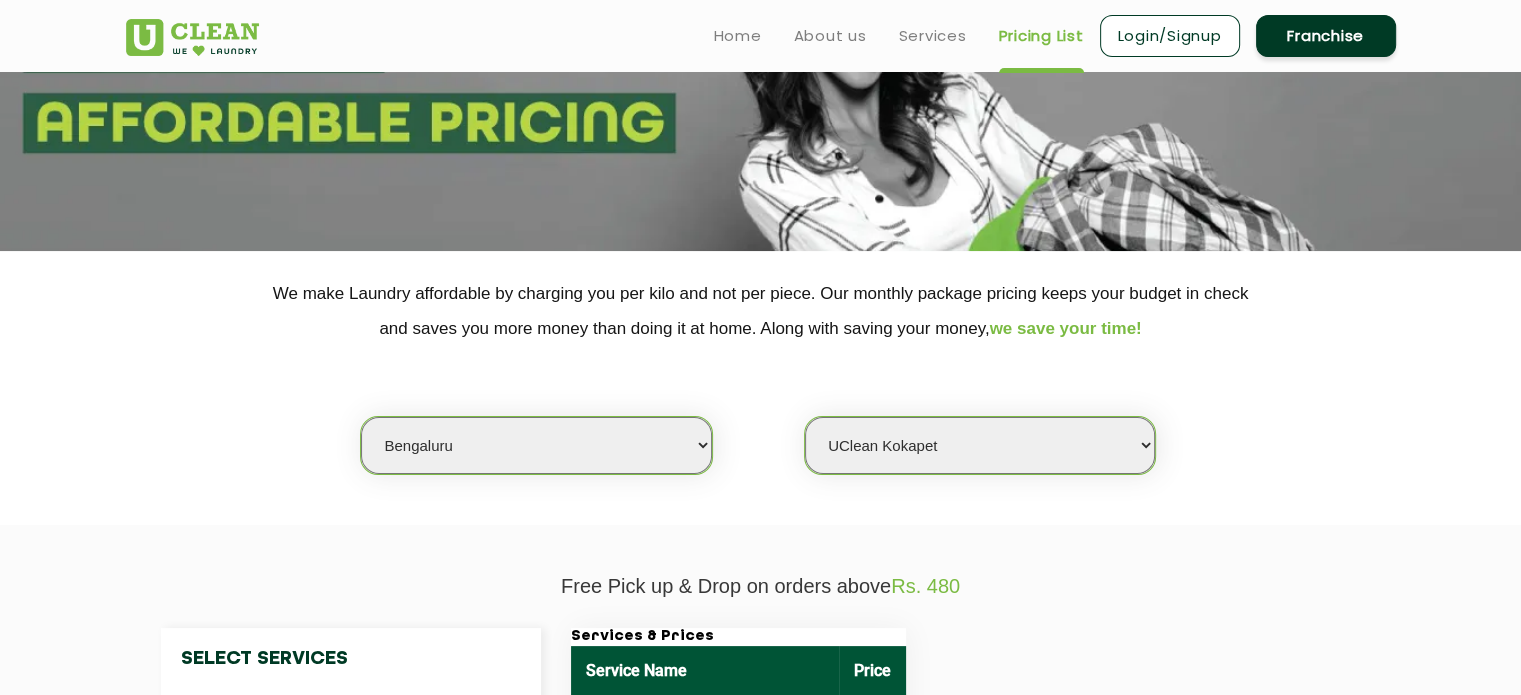 click on "Select city Aalo Agartala Agra Ahmedabad Akola Aligarh Alwar - UClean Select Amravati Aurangabad Ayodhya Bahadurgarh Bahraich Baleswar Baramulla Bareilly Barmer Barpeta Bathinda Belgaum Bengaluru Berhampur Bettiah Bhagalpur Bhilwara Bhiwadi Bhopal Bhubaneshwar Bidar Bikaner Bilaspur Bokaro Bongaigaon Chandigarh Chennai Chitrakoot Cochin Coimbatore Cooch Behar Coonoor Daman Danapur Darrang Daudnagar Dehradun Delhi Deoghar Dhanbad Dharwad Dhule Dibrugarh Digboi Dimapur Dindigul Duliajan Ellenabad Erode Faridabad Gandhidham Gandhinagar Garia Ghaziabad Goa Gohana Golaghat Gonda Gorakhpur Gurugram Guwahati Gwalior Haldwani Hamirpur Hanumangarh Haridwar Hingoli Hojai Howrah Hubli Hyderabad Imphal Indore Itanagar Jagdalpur Jagraon Jaipur Jaipur - Select Jammu Jamshedpur Jehanabad Jhansi Jodhpur Jorhat Kaithal Kakinada Kanpur Kargil Karimganj Kathmandu Kharupetia Khopoli Kochi Kohima Kokapet Kokrajhar Kolhapur Kolkata Kota - Select Kotdwar Krishnanagar Kundli Kurnool Latur Leh Longding Lower Subansiri Lucknow Madurai" at bounding box center (536, 445) 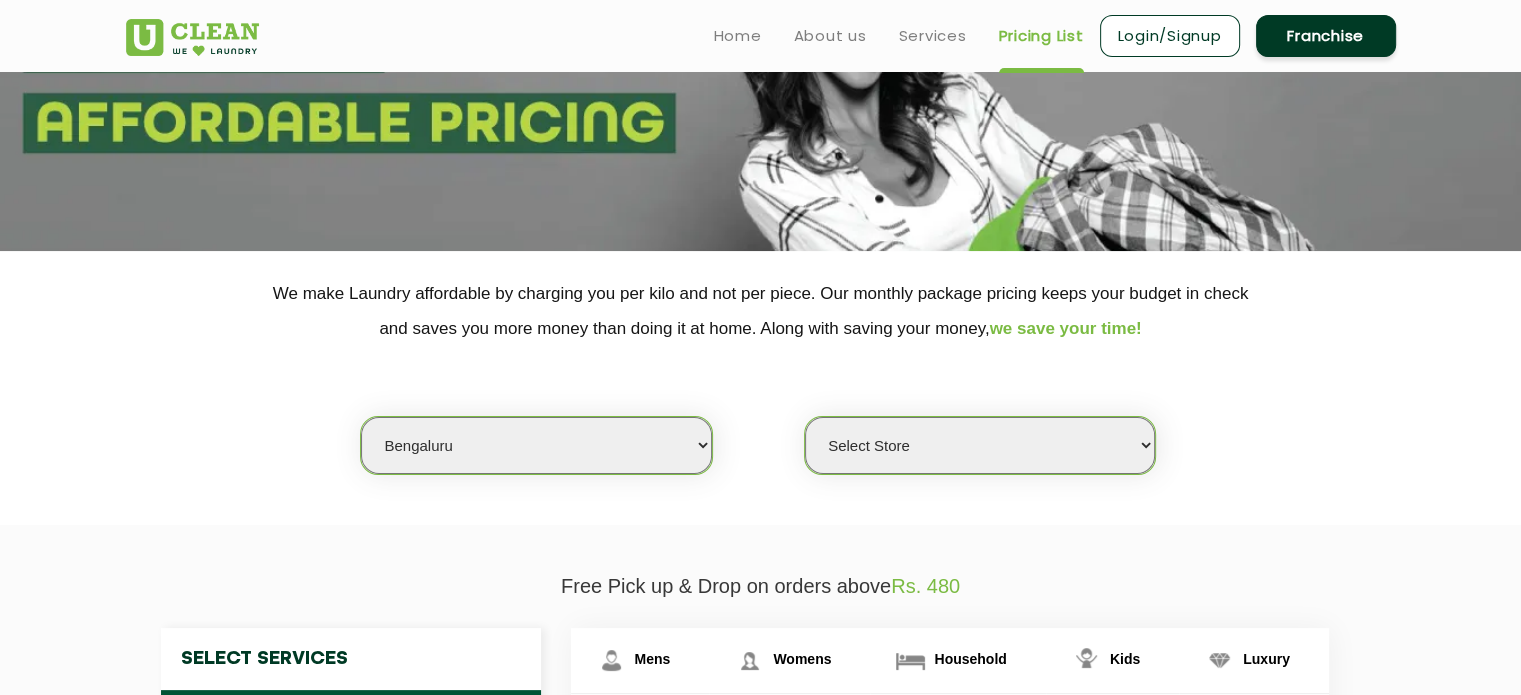 click on "Select Store UClean Bhartiya city UClean Hunasamaranahalli UClean KR Puram Bengaluru UClean  J.P Nagar Bengaluru UClean HSR Layout UClean Electronic City 1 UClean Chandra Layout UClean Uttarahalli UClean Koramangala UClean Santhrupthi Nagar UClean Balagere Road UClean Hennur UClean Whitefield UClean Yalahanka UClean Hulimavu UClean Brookefield UClean Budegera Cross UClean Konanakunte UClean 7th Block Jayanagar UClean Kasavanahalli UClean Srinivasnagar UClean Ramamurthy Nagar UClean Horamavu UClean Richmond Circle UClean Kodathi UClean Kannamangla UClean Rajaji Nagar UClean Mahadevpura" at bounding box center [980, 445] 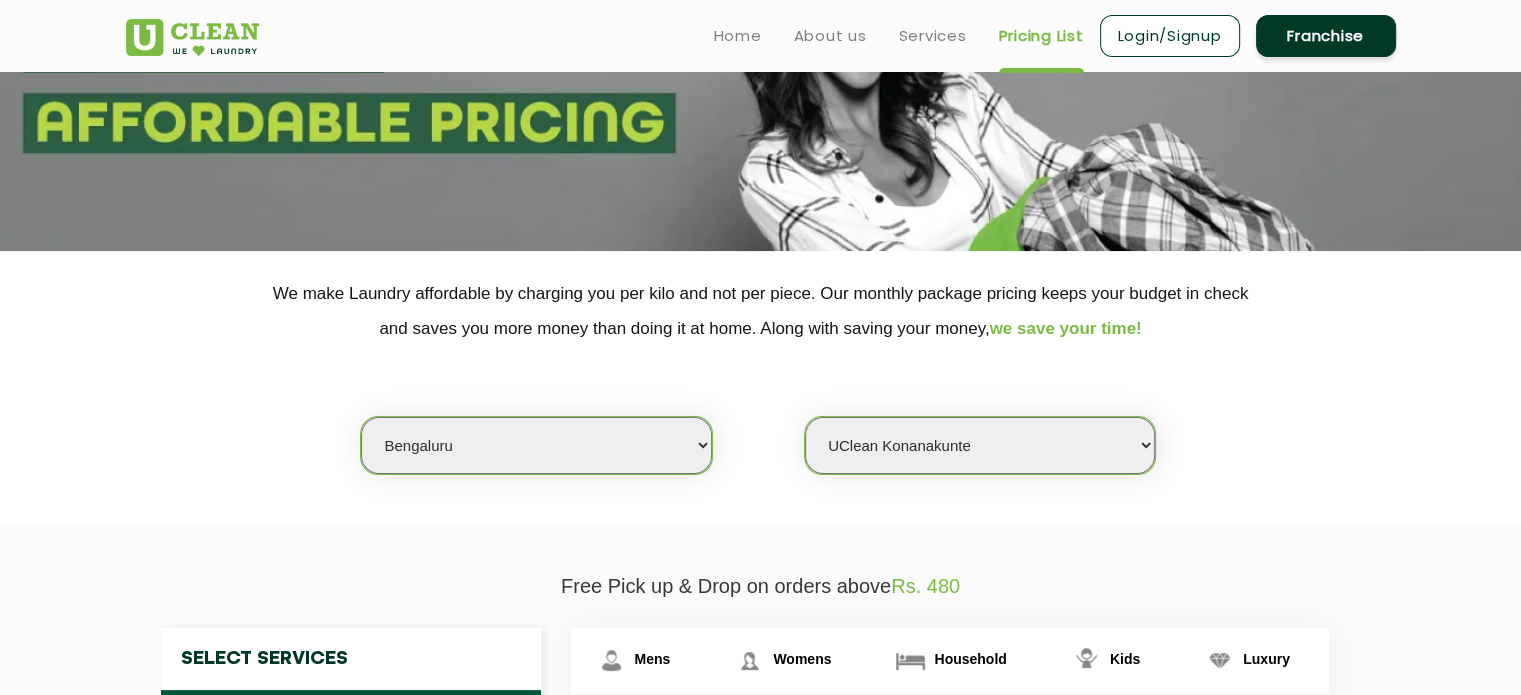 click on "Select Store UClean Bhartiya city UClean Hunasamaranahalli UClean KR Puram Bengaluru UClean  J.P Nagar Bengaluru UClean HSR Layout UClean Electronic City 1 UClean Chandra Layout UClean Uttarahalli UClean Koramangala UClean Santhrupthi Nagar UClean Balagere Road UClean Hennur UClean Whitefield UClean Yalahanka UClean Hulimavu UClean Brookefield UClean Budegera Cross UClean Konanakunte UClean 7th Block Jayanagar UClean Kasavanahalli UClean Srinivasnagar UClean Ramamurthy Nagar UClean Horamavu UClean Richmond Circle UClean Kodathi UClean Kannamangla UClean Rajaji Nagar UClean Mahadevpura" at bounding box center [980, 445] 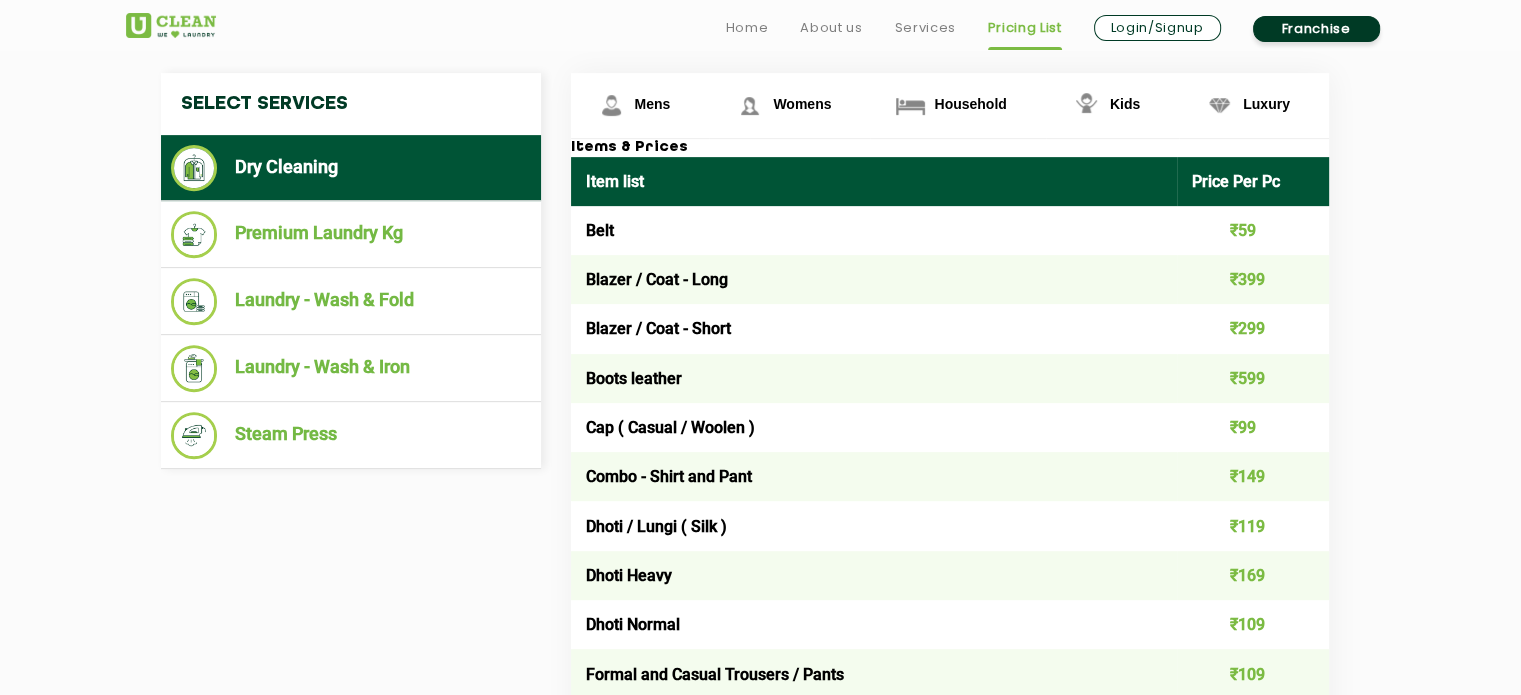 scroll, scrollTop: 774, scrollLeft: 0, axis: vertical 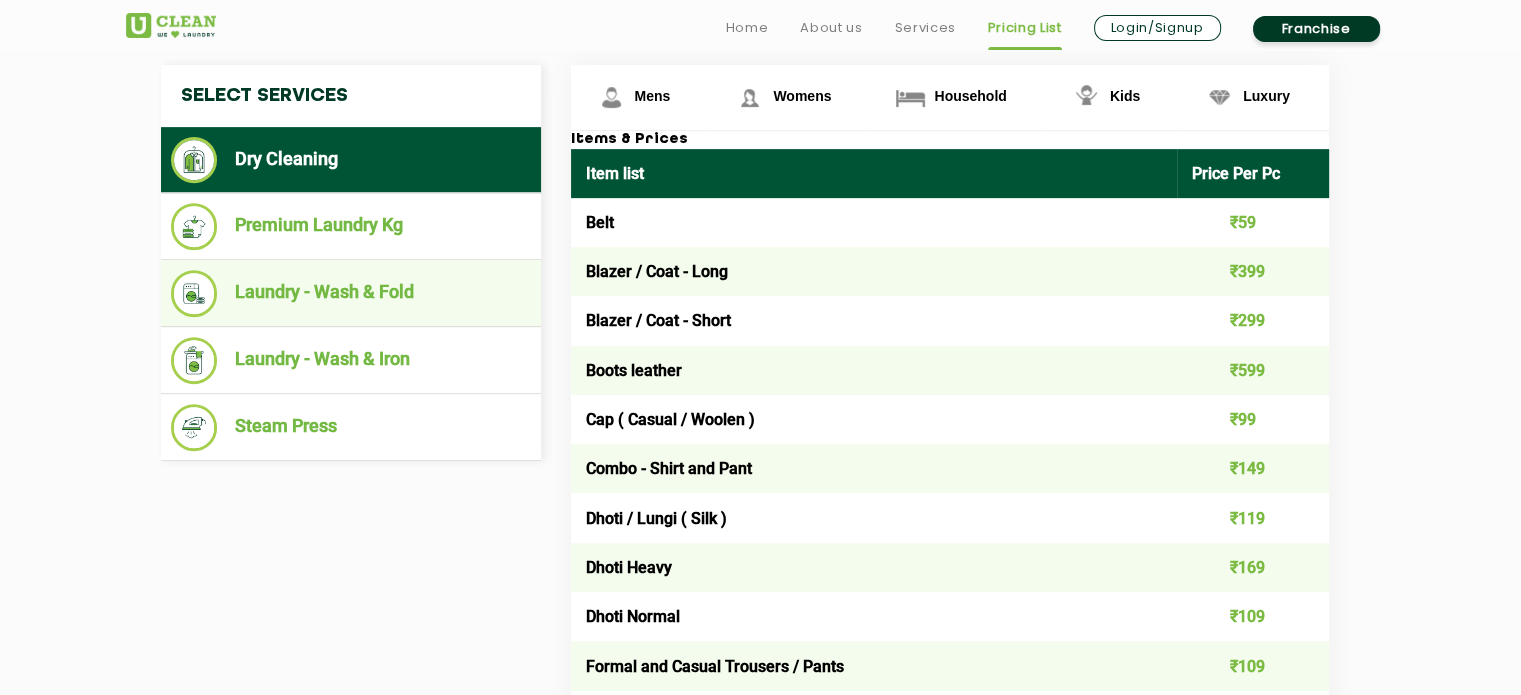 click on "Laundry - Wash & Fold" at bounding box center (351, 293) 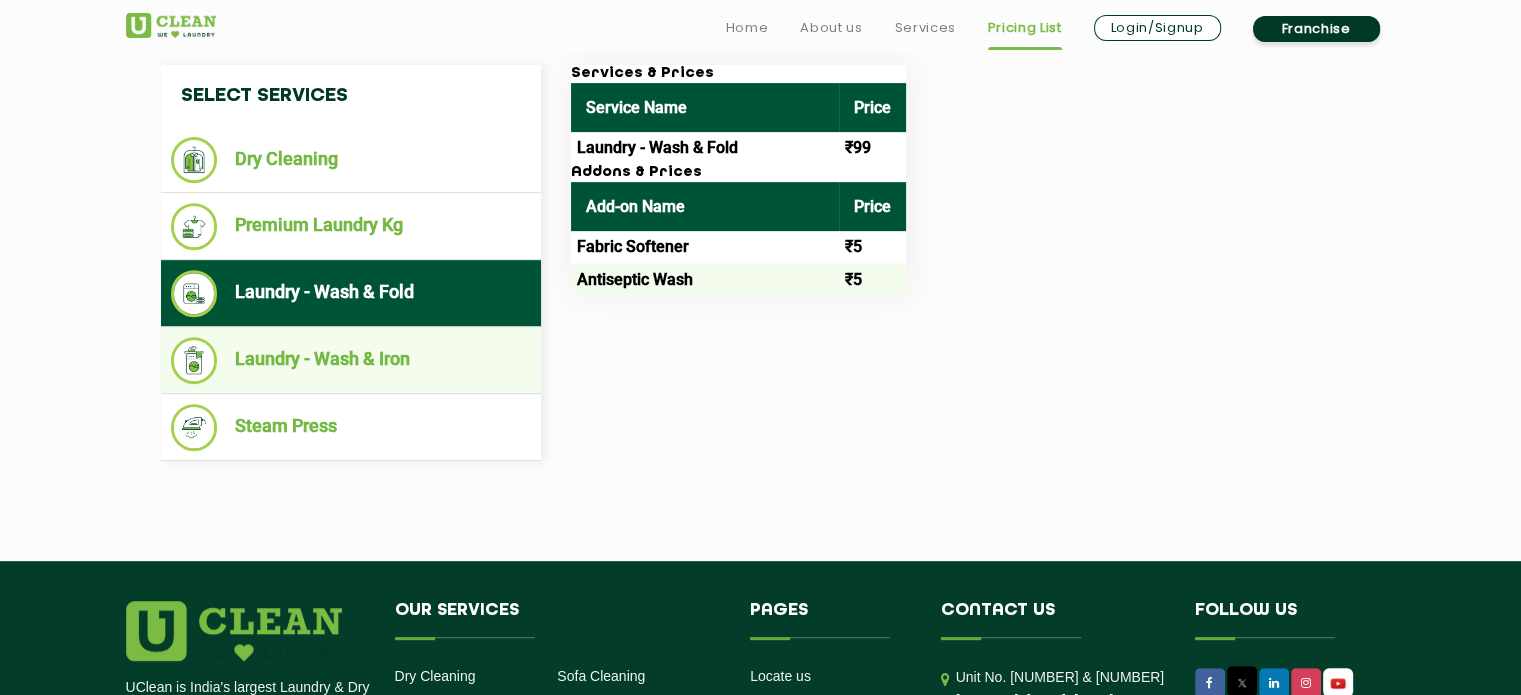 click on "Laundry - Wash & Iron" at bounding box center [351, 360] 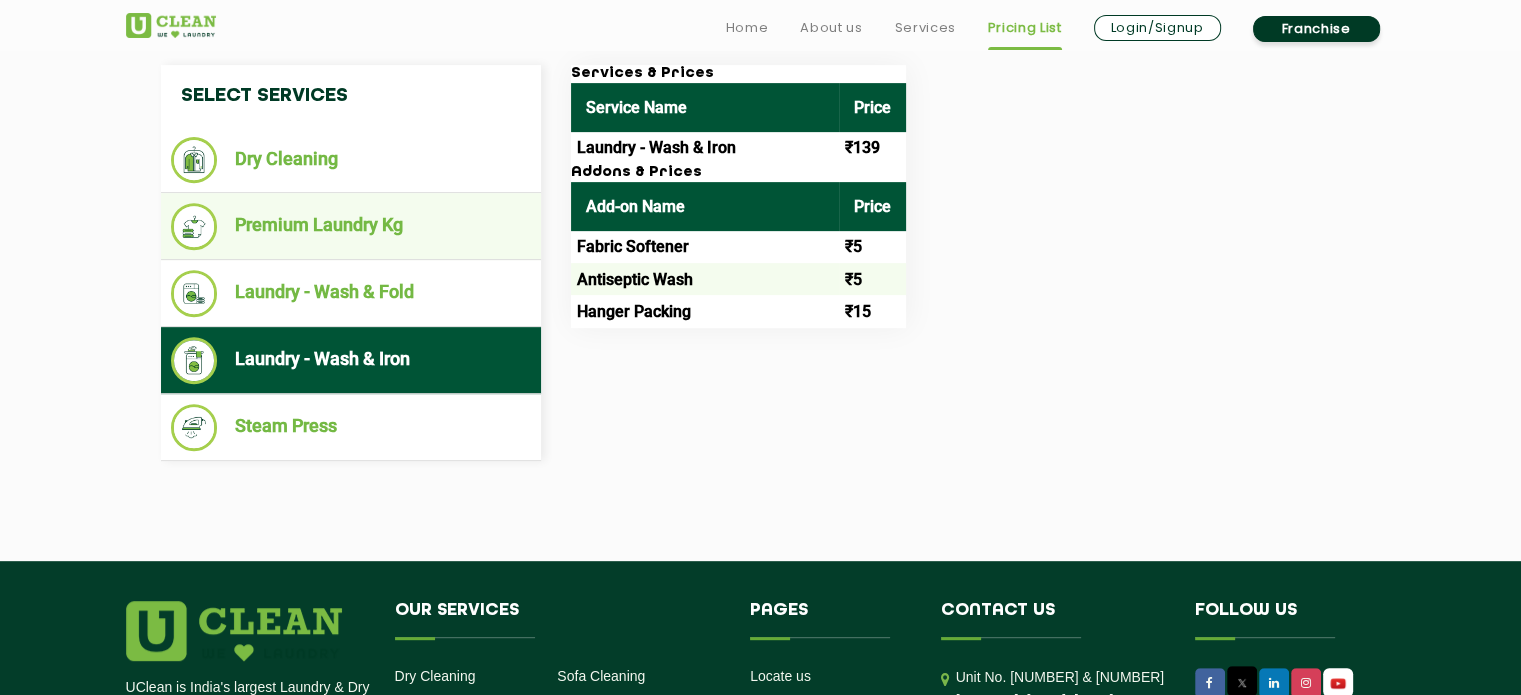 click on "Premium Laundry Kg" at bounding box center [351, 226] 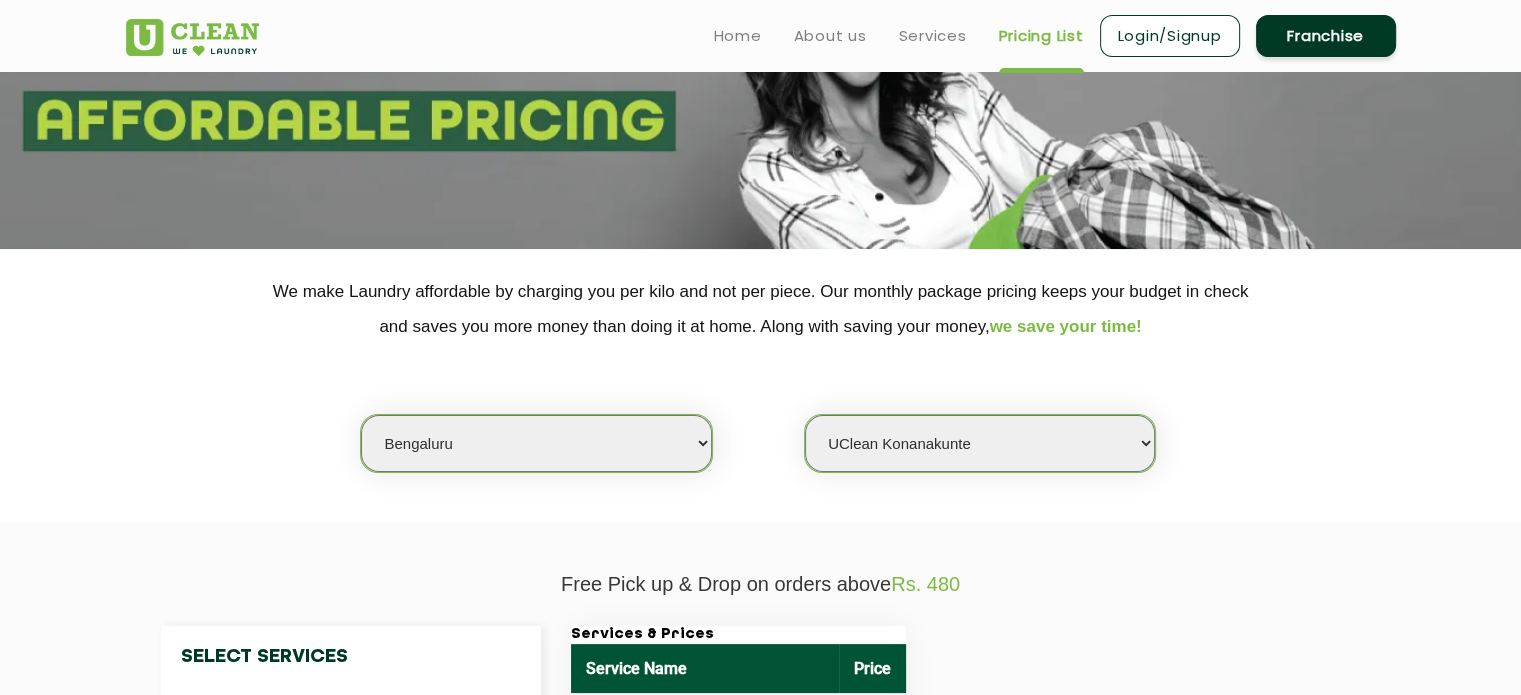 scroll, scrollTop: 208, scrollLeft: 0, axis: vertical 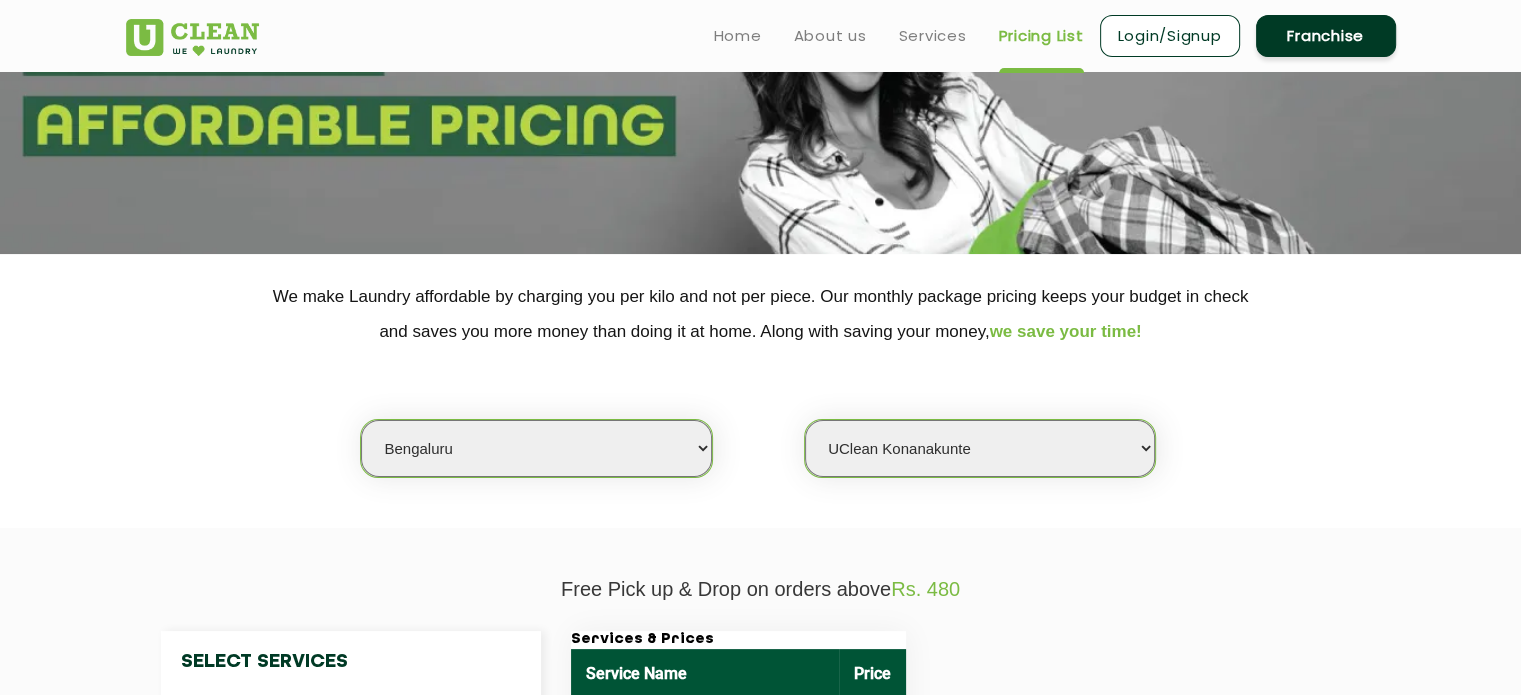 click on "Select city Aalo Agartala Agra Ahmedabad Akola Aligarh Alwar - UClean Select Amravati Aurangabad Ayodhya Bahadurgarh Bahraich Baleswar Baramulla Bareilly Barmer Barpeta Bathinda Belgaum Bengaluru Berhampur Bettiah Bhagalpur Bhilwara Bhiwadi Bhopal Bhubaneshwar Bidar Bikaner Bilaspur Bokaro Bongaigaon Chandigarh Chennai Chitrakoot Cochin Coimbatore Cooch Behar Coonoor Daman Danapur Darrang Daudnagar Dehradun Delhi Deoghar Dhanbad Dharwad Dhule Dibrugarh Digboi Dimapur Dindigul Duliajan Ellenabad Erode Faridabad Gandhidham Gandhinagar Garia Ghaziabad Goa Gohana Golaghat Gonda Gorakhpur Gurugram Guwahati Gwalior Haldwani Hamirpur Hanumangarh Haridwar Hingoli Hojai Howrah Hubli Hyderabad Imphal Indore Itanagar Jagdalpur Jagraon Jaipur Jaipur - Select Jammu Jamshedpur Jehanabad Jhansi Jodhpur Jorhat Kaithal Kakinada Kanpur Kargil Karimganj Kathmandu Kharupetia Khopoli Kochi Kohima Kokapet Kokrajhar Kolhapur Kolkata Kota - Select Kotdwar Krishnanagar Kundli Kurnool Latur Leh Longding Lower Subansiri Lucknow Madurai" at bounding box center [536, 448] 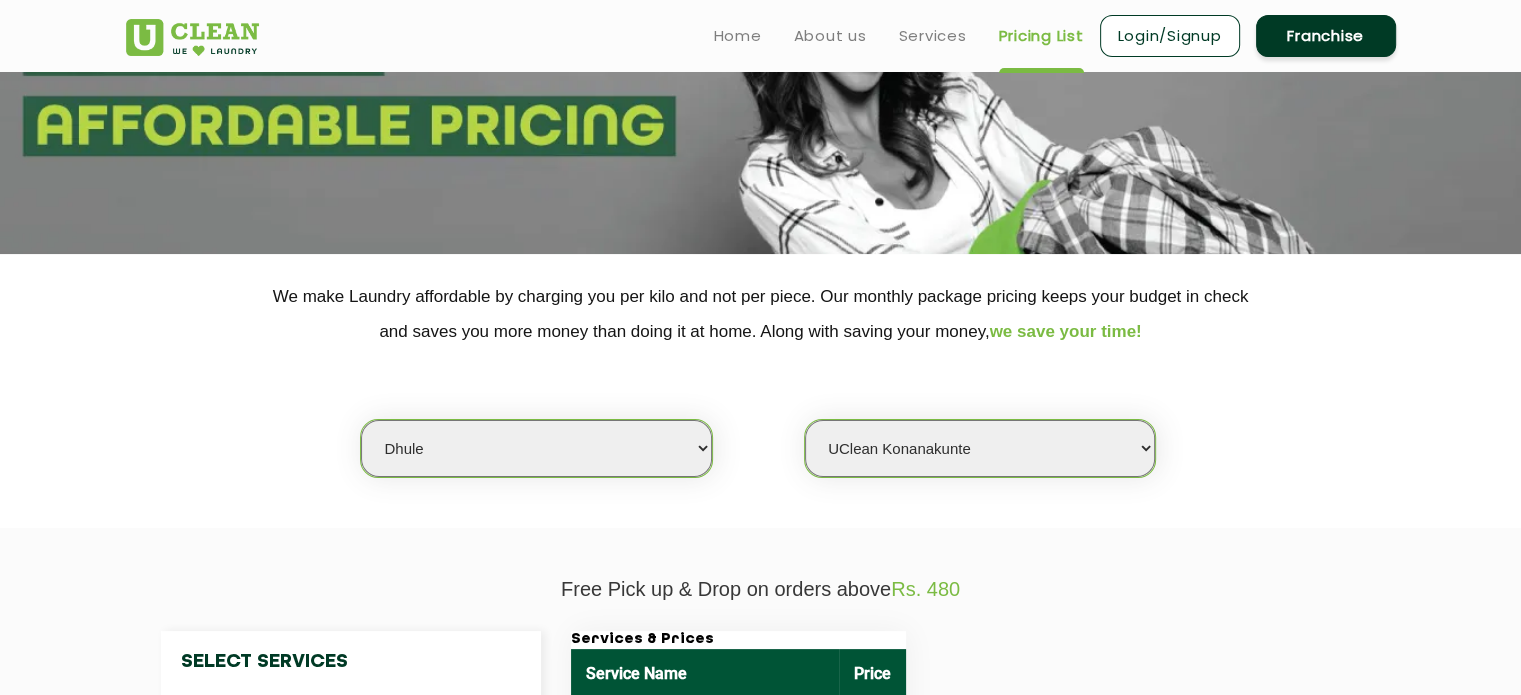 click on "Select city Aalo Agartala Agra Ahmedabad Akola Aligarh Alwar - UClean Select Amravati Aurangabad Ayodhya Bahadurgarh Bahraich Baleswar Baramulla Bareilly Barmer Barpeta Bathinda Belgaum Bengaluru Berhampur Bettiah Bhagalpur Bhilwara Bhiwadi Bhopal Bhubaneshwar Bidar Bikaner Bilaspur Bokaro Bongaigaon Chandigarh Chennai Chitrakoot Cochin Coimbatore Cooch Behar Coonoor Daman Danapur Darrang Daudnagar Dehradun Delhi Deoghar Dhanbad Dharwad Dhule Dibrugarh Digboi Dimapur Dindigul Duliajan Ellenabad Erode Faridabad Gandhidham Gandhinagar Garia Ghaziabad Goa Gohana Golaghat Gonda Gorakhpur Gurugram Guwahati Gwalior Haldwani Hamirpur Hanumangarh Haridwar Hingoli Hojai Howrah Hubli Hyderabad Imphal Indore Itanagar Jagdalpur Jagraon Jaipur Jaipur - Select Jammu Jamshedpur Jehanabad Jhansi Jodhpur Jorhat Kaithal Kakinada Kanpur Kargil Karimganj Kathmandu Kharupetia Khopoli Kochi Kohima Kokapet Kokrajhar Kolhapur Kolkata Kota - Select Kotdwar Krishnanagar Kundli Kurnool Latur Leh Longding Lower Subansiri Lucknow Madurai" at bounding box center [536, 448] 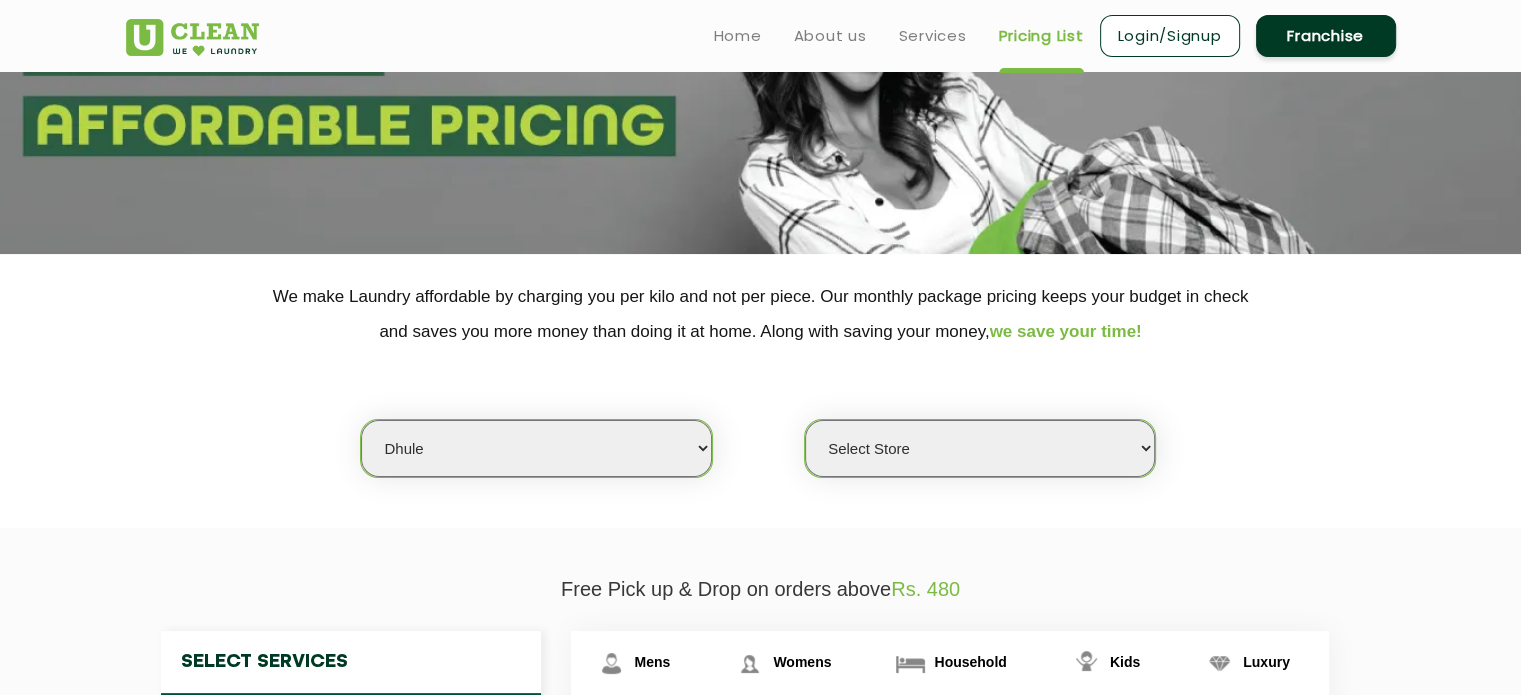 click on "Select Store UClean Dhule" at bounding box center [980, 448] 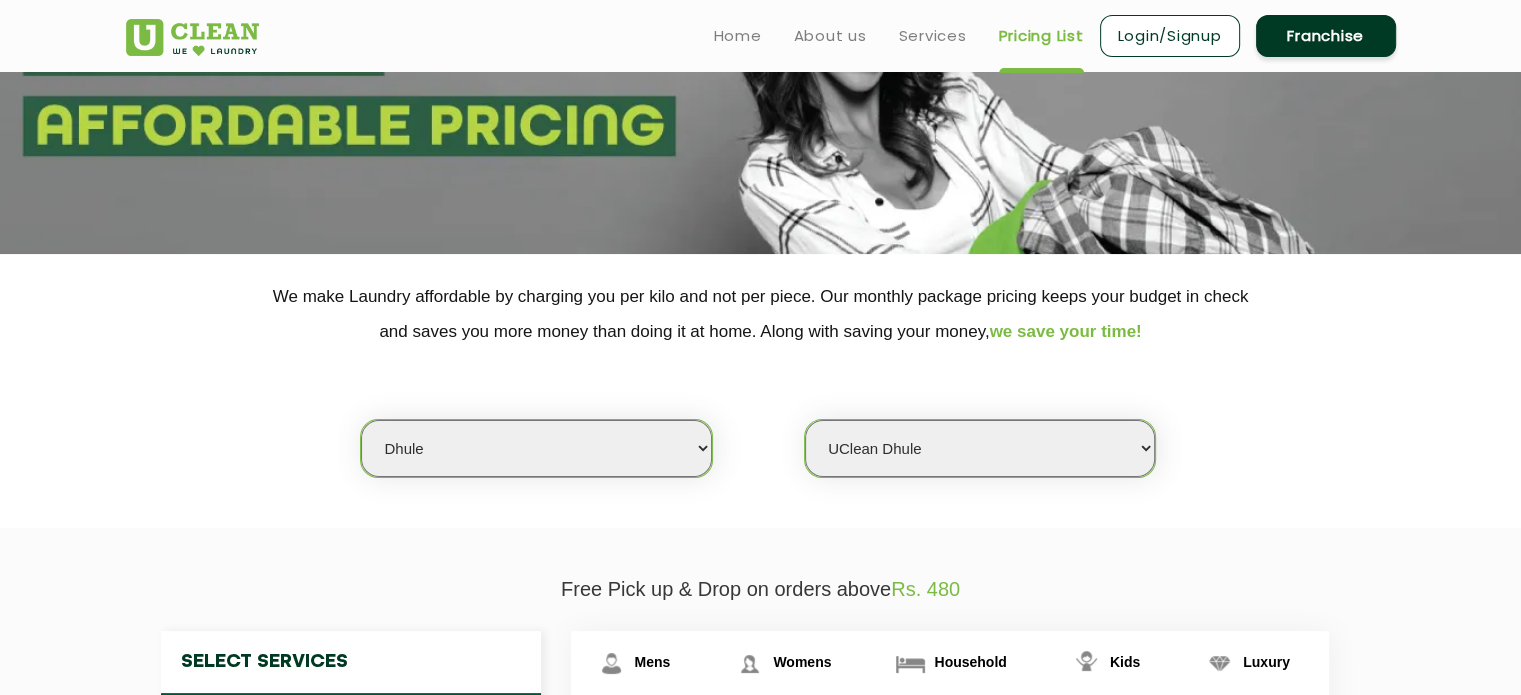click on "Select Store UClean Dhule" at bounding box center (980, 448) 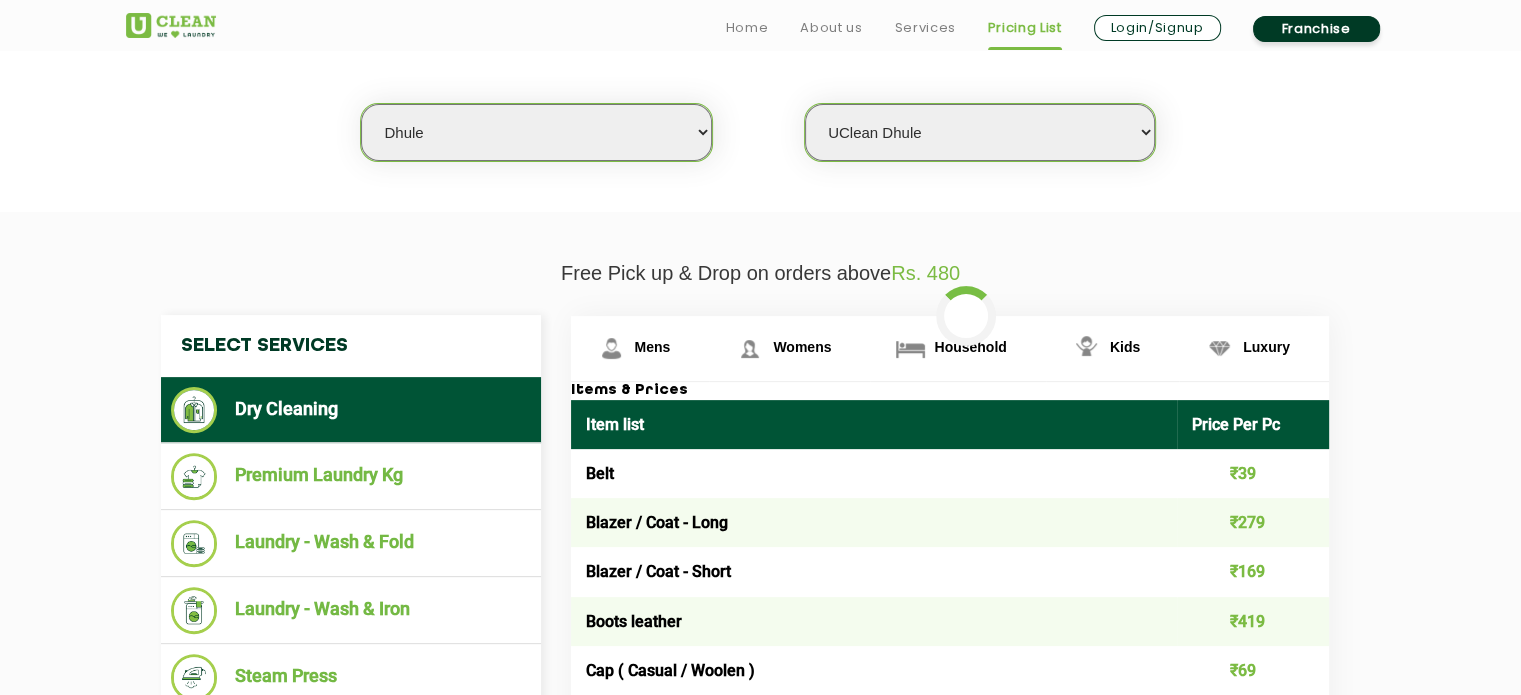 scroll, scrollTop: 529, scrollLeft: 0, axis: vertical 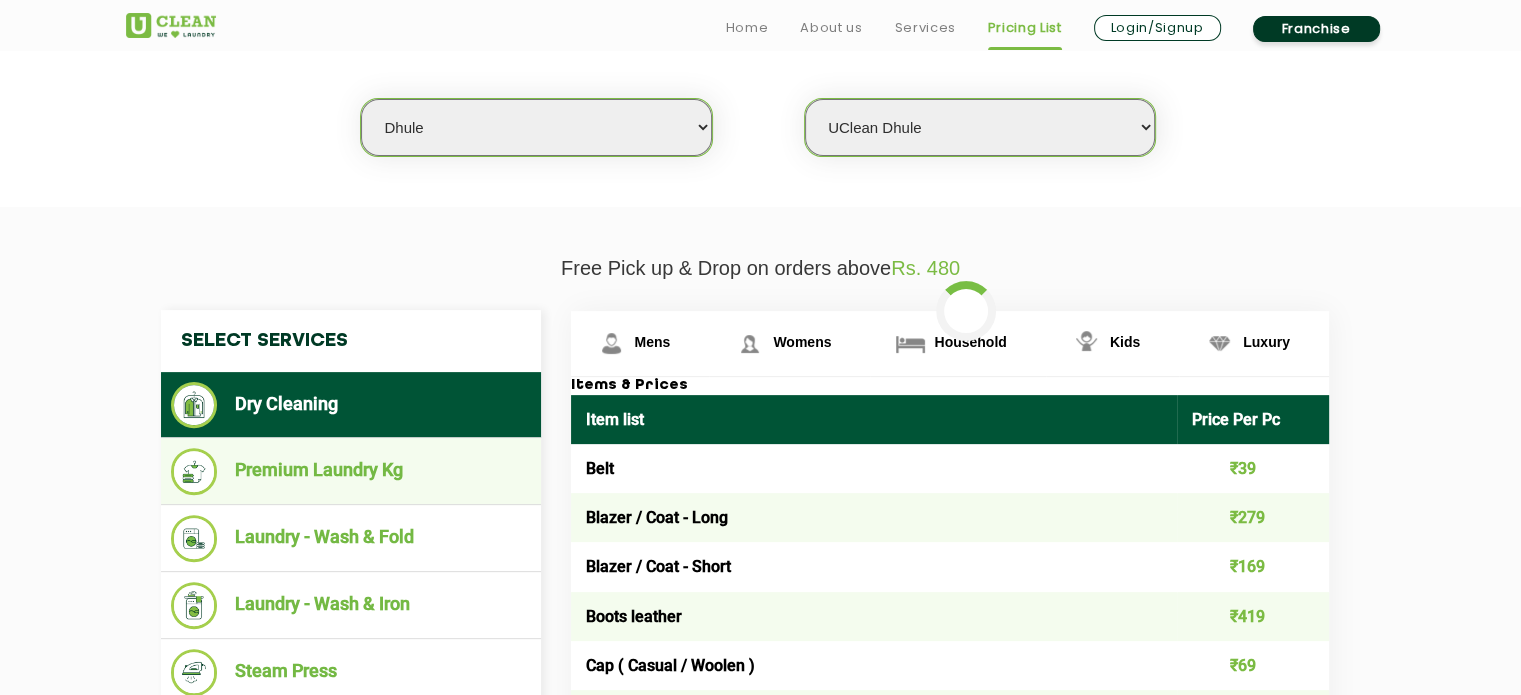 click on "Premium Laundry Kg" at bounding box center [351, 471] 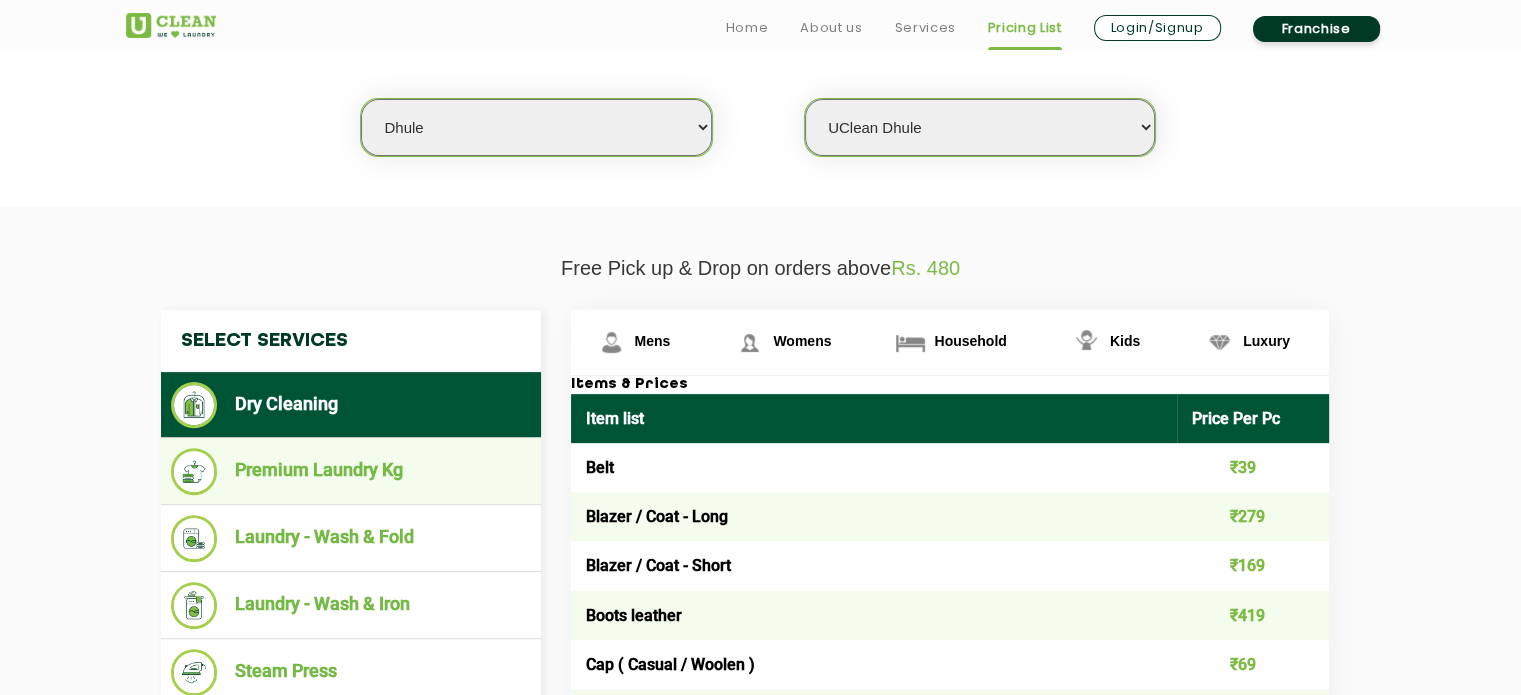 click on "Premium Laundry Kg" at bounding box center (351, 471) 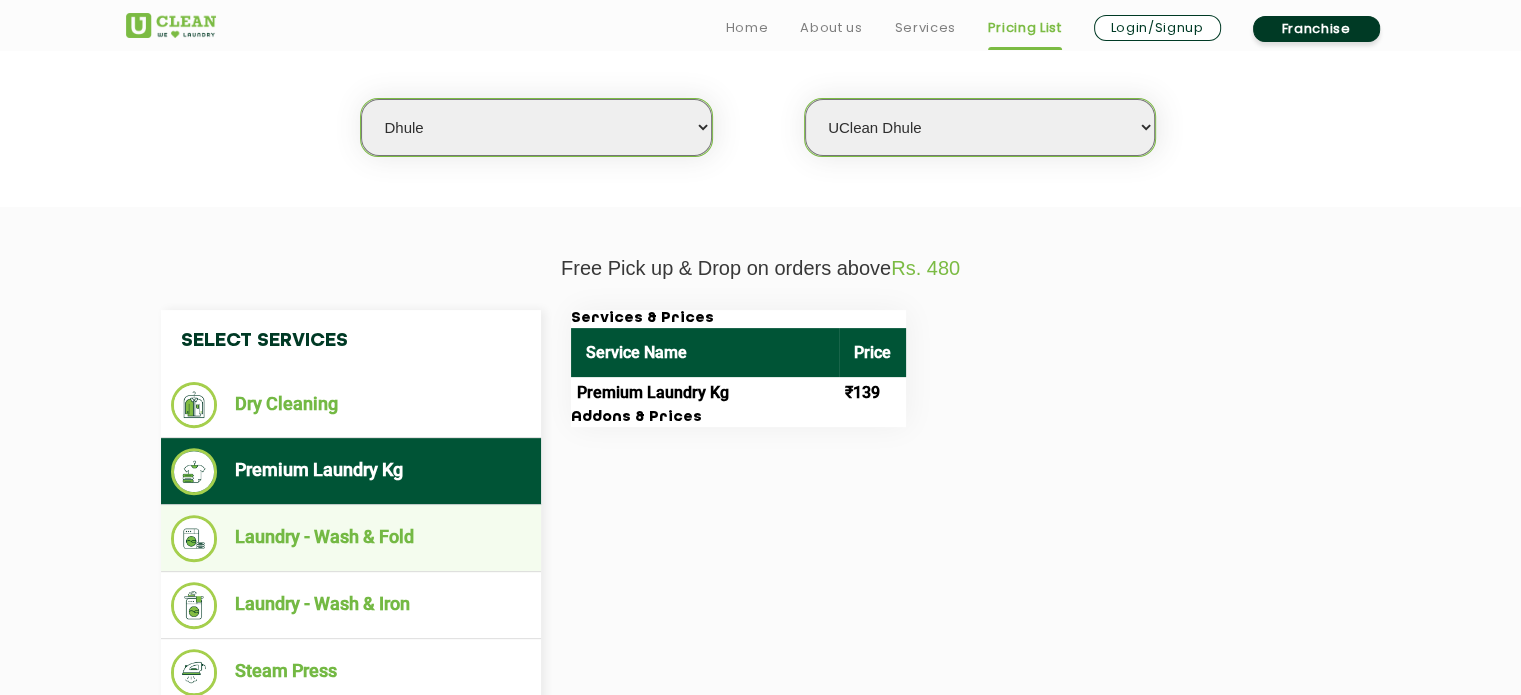 click on "Laundry - Wash & Fold" at bounding box center [351, 538] 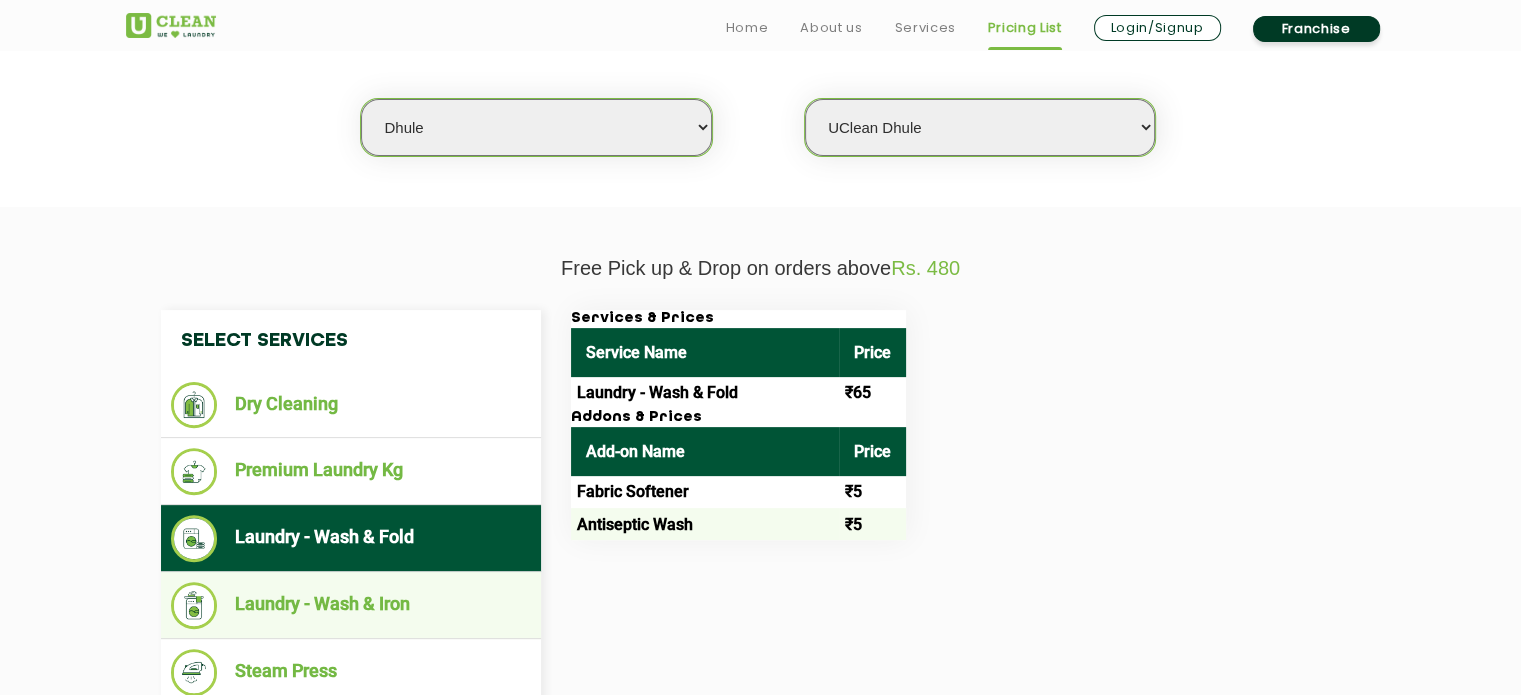 click on "Laundry - Wash & Iron" at bounding box center (351, 605) 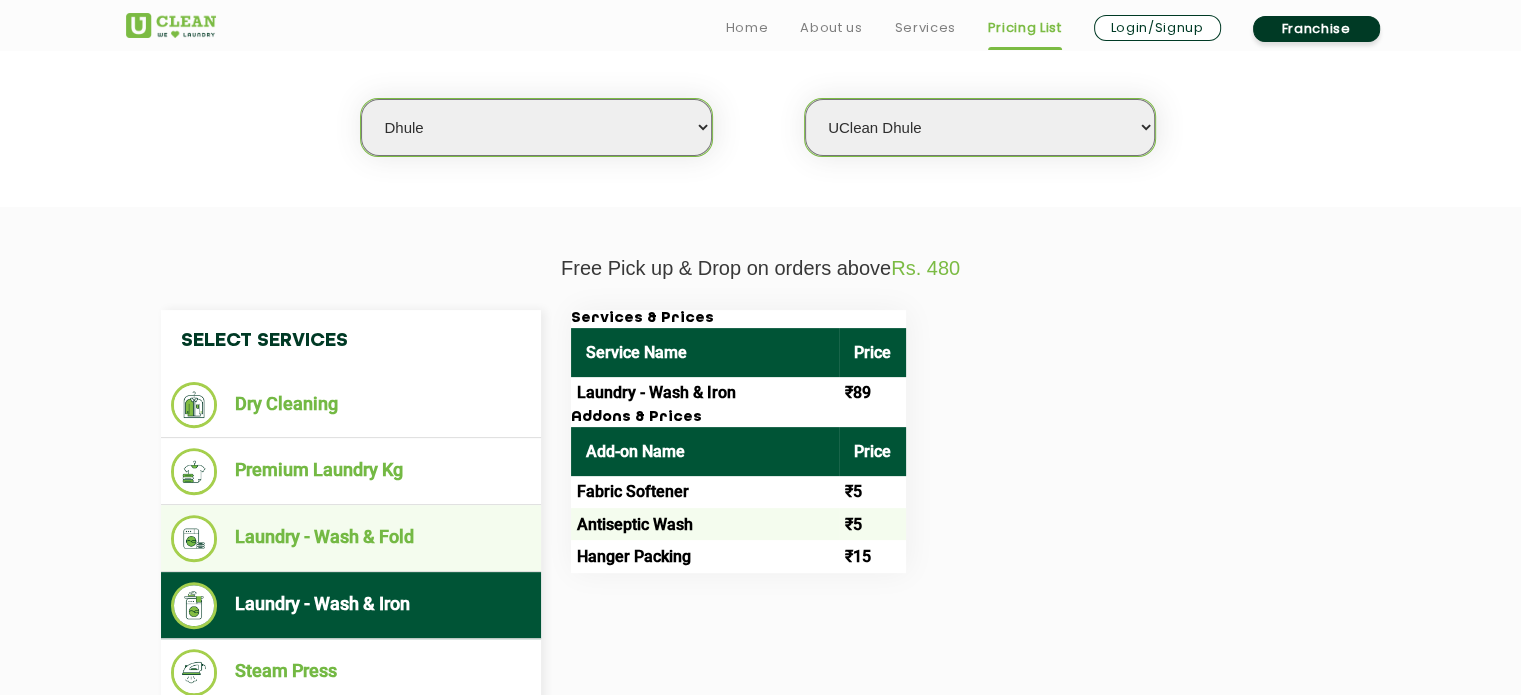 click on "Laundry - Wash & Fold" at bounding box center [351, 538] 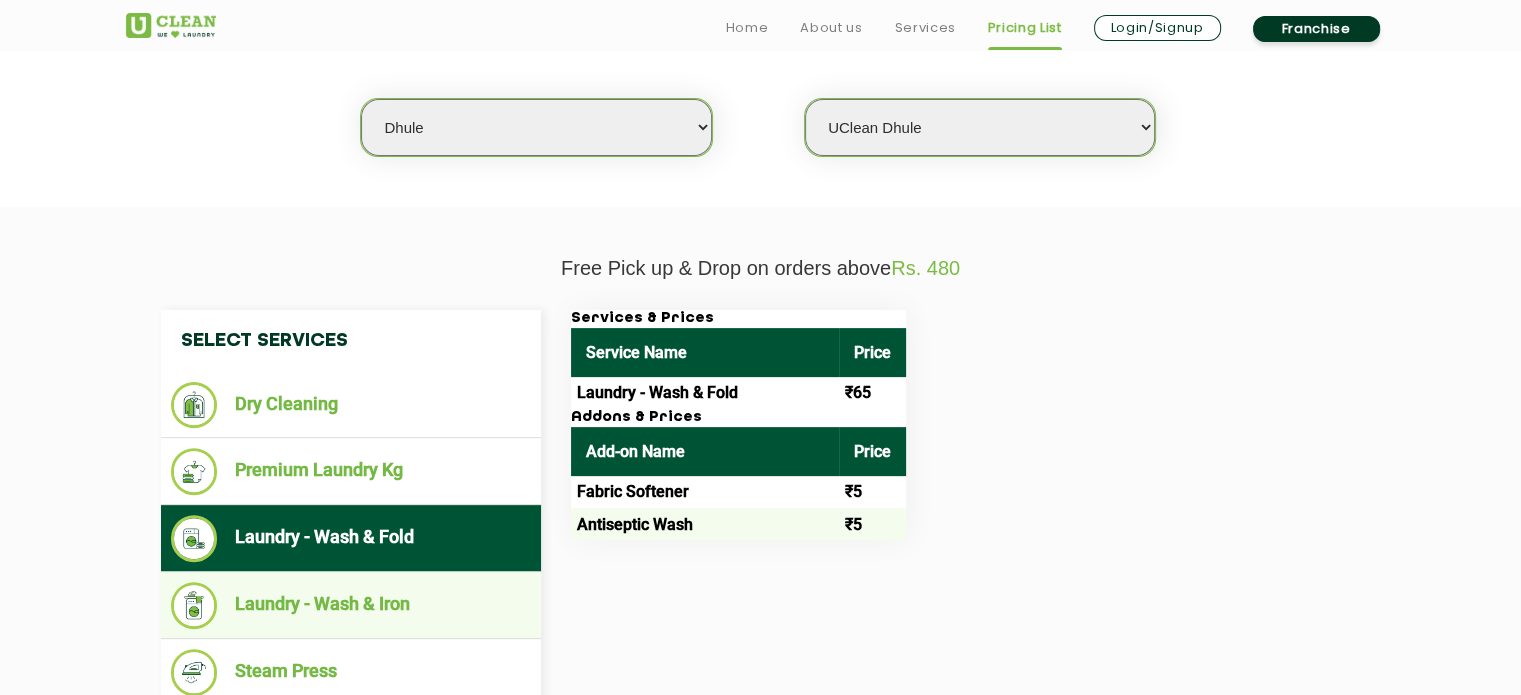 click on "Laundry - Wash & Iron" at bounding box center [351, 605] 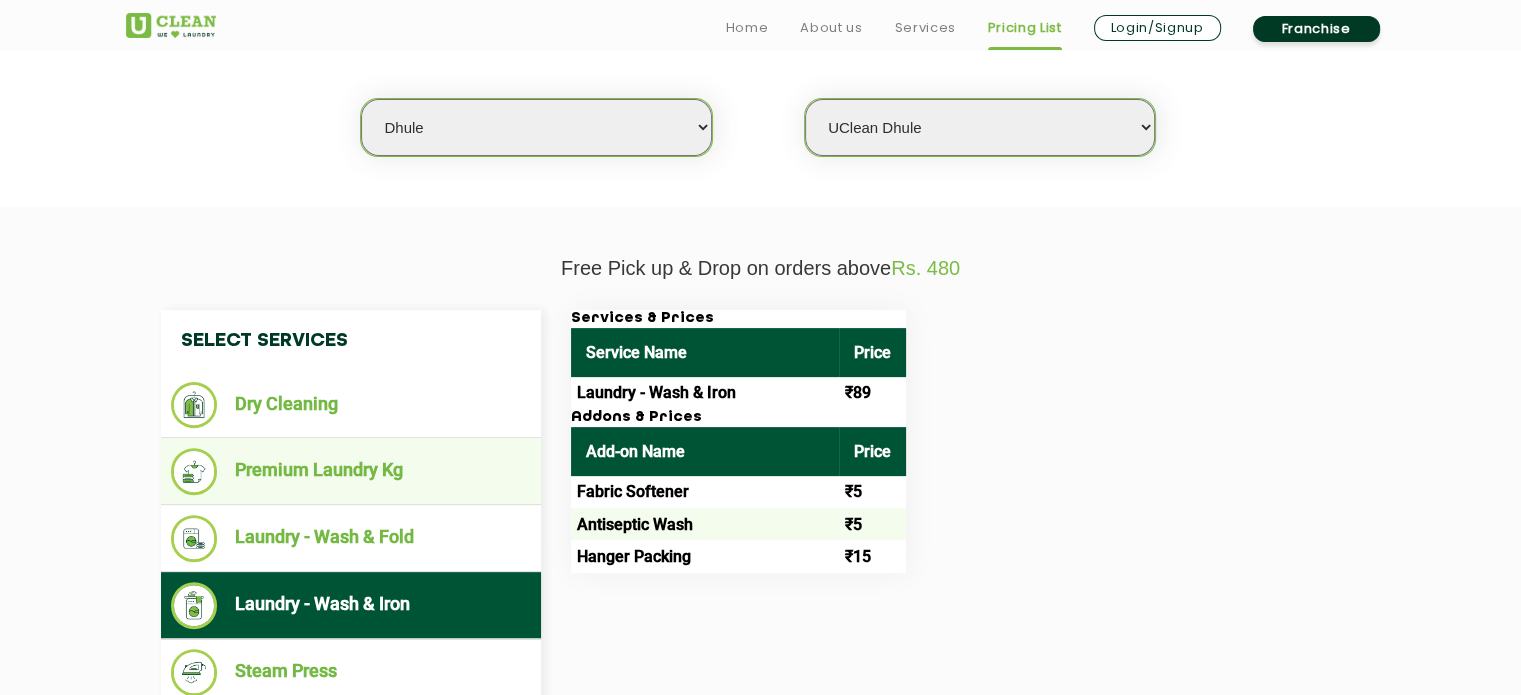click on "Premium Laundry Kg" at bounding box center [351, 471] 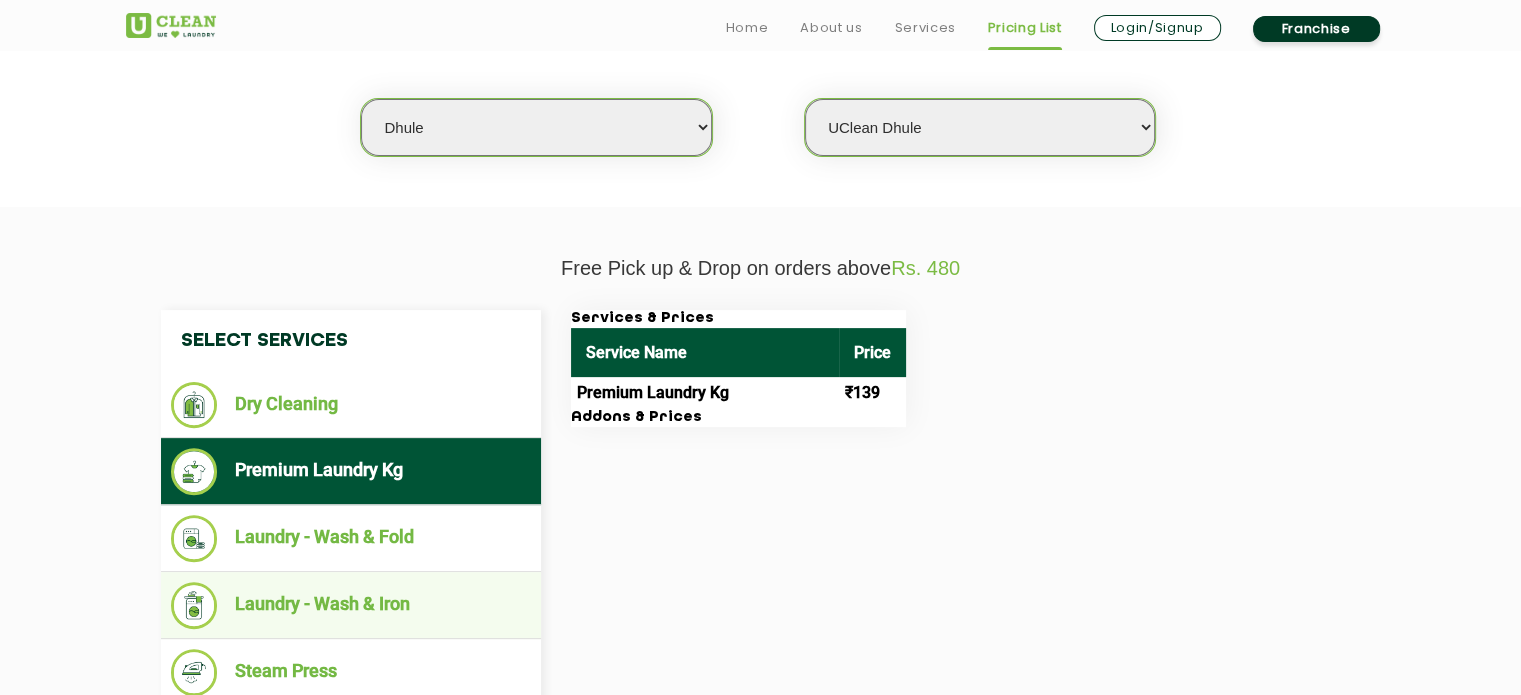 click on "Laundry - Wash & Iron" at bounding box center (351, 605) 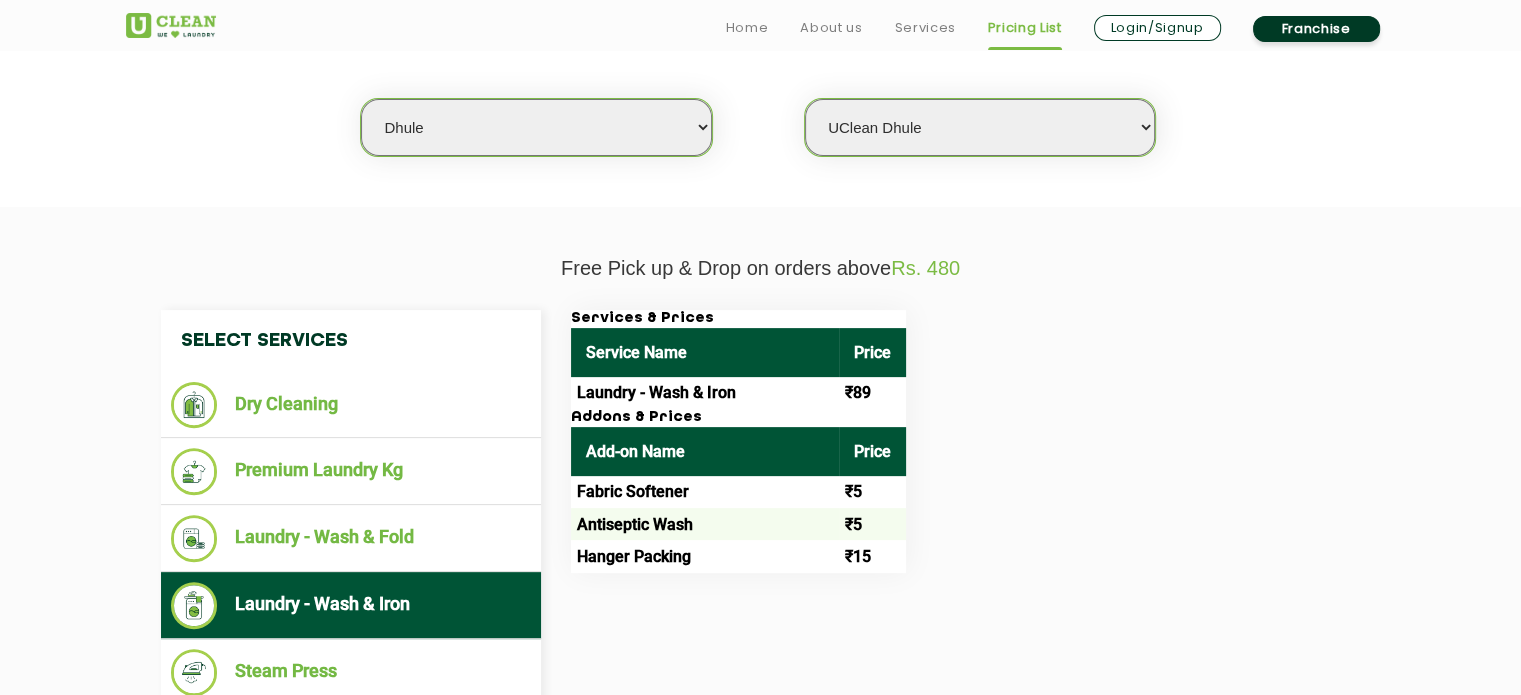 click on "Select city Aalo Agartala Agra Ahmedabad Akola Aligarh Alwar - UClean Select Amravati Aurangabad Ayodhya Bahadurgarh Bahraich Baleswar Baramulla Bareilly Barmer Barpeta Bathinda Belgaum Bengaluru Berhampur Bettiah Bhagalpur Bhilwara Bhiwadi Bhopal Bhubaneshwar Bidar Bikaner Bilaspur Bokaro Bongaigaon Chandigarh Chennai Chitrakoot Cochin Coimbatore Cooch Behar Coonoor Daman Danapur Darrang Daudnagar Dehradun Delhi Deoghar Dhanbad Dharwad Dhule Dibrugarh Digboi Dimapur Dindigul Duliajan Ellenabad Erode Faridabad Gandhidham Gandhinagar Garia Ghaziabad Goa Gohana Golaghat Gonda Gorakhpur Gurugram Guwahati Gwalior Haldwani Hamirpur Hanumangarh Haridwar Hingoli Hojai Howrah Hubli Hyderabad Imphal Indore Itanagar Jagdalpur Jagraon Jaipur Jaipur - Select Jammu Jamshedpur Jehanabad Jhansi Jodhpur Jorhat Kaithal Kakinada Kanpur Kargil Karimganj Kathmandu Kharupetia Khopoli Kochi Kohima Kokapet Kokrajhar Kolhapur Kolkata Kota - Select Kotdwar Krishnanagar Kundli Kurnool Latur Leh Longding Lower Subansiri Lucknow Madurai" at bounding box center (536, 127) 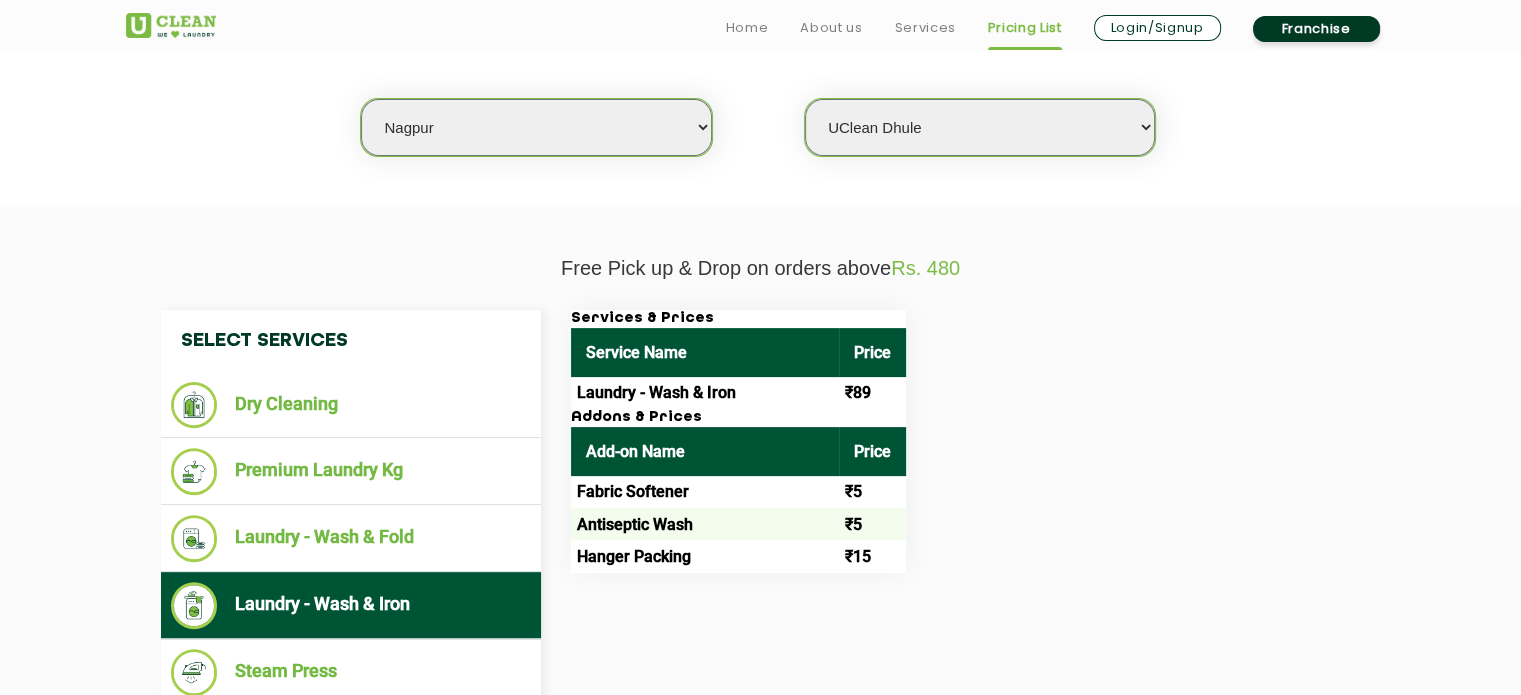 click on "Select city Aalo Agartala Agra Ahmedabad Akola Aligarh Alwar - UClean Select Amravati Aurangabad Ayodhya Bahadurgarh Bahraich Baleswar Baramulla Bareilly Barmer Barpeta Bathinda Belgaum Bengaluru Berhampur Bettiah Bhagalpur Bhilwara Bhiwadi Bhopal Bhubaneshwar Bidar Bikaner Bilaspur Bokaro Bongaigaon Chandigarh Chennai Chitrakoot Cochin Coimbatore Cooch Behar Coonoor Daman Danapur Darrang Daudnagar Dehradun Delhi Deoghar Dhanbad Dharwad Dhule Dibrugarh Digboi Dimapur Dindigul Duliajan Ellenabad Erode Faridabad Gandhidham Gandhinagar Garia Ghaziabad Goa Gohana Golaghat Gonda Gorakhpur Gurugram Guwahati Gwalior Haldwani Hamirpur Hanumangarh Haridwar Hingoli Hojai Howrah Hubli Hyderabad Imphal Indore Itanagar Jagdalpur Jagraon Jaipur Jaipur - Select Jammu Jamshedpur Jehanabad Jhansi Jodhpur Jorhat Kaithal Kakinada Kanpur Kargil Karimganj Kathmandu Kharupetia Khopoli Kochi Kohima Kokapet Kokrajhar Kolhapur Kolkata Kota - Select Kotdwar Krishnanagar Kundli Kurnool Latur Leh Longding Lower Subansiri Lucknow Madurai" at bounding box center (536, 127) 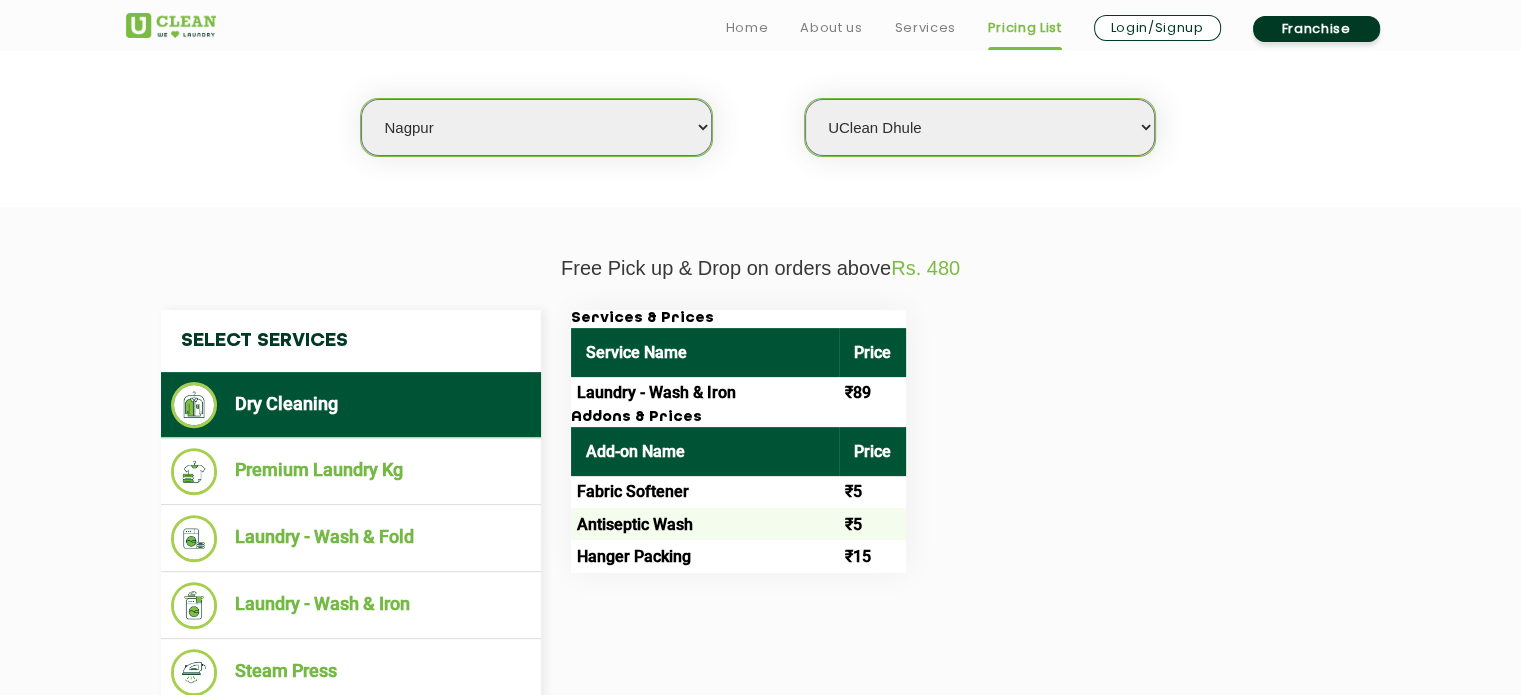select on "0" 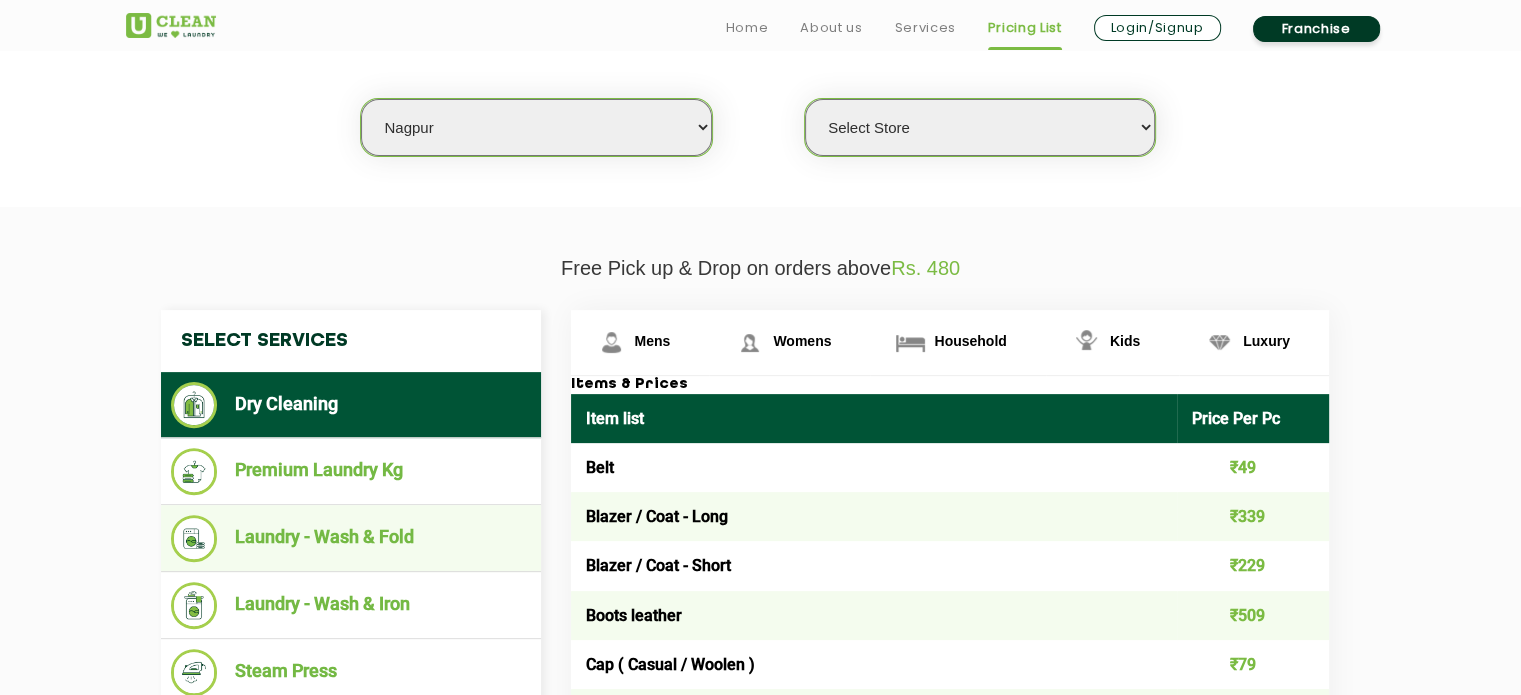 click on "Laundry - Wash & Fold" at bounding box center [351, 538] 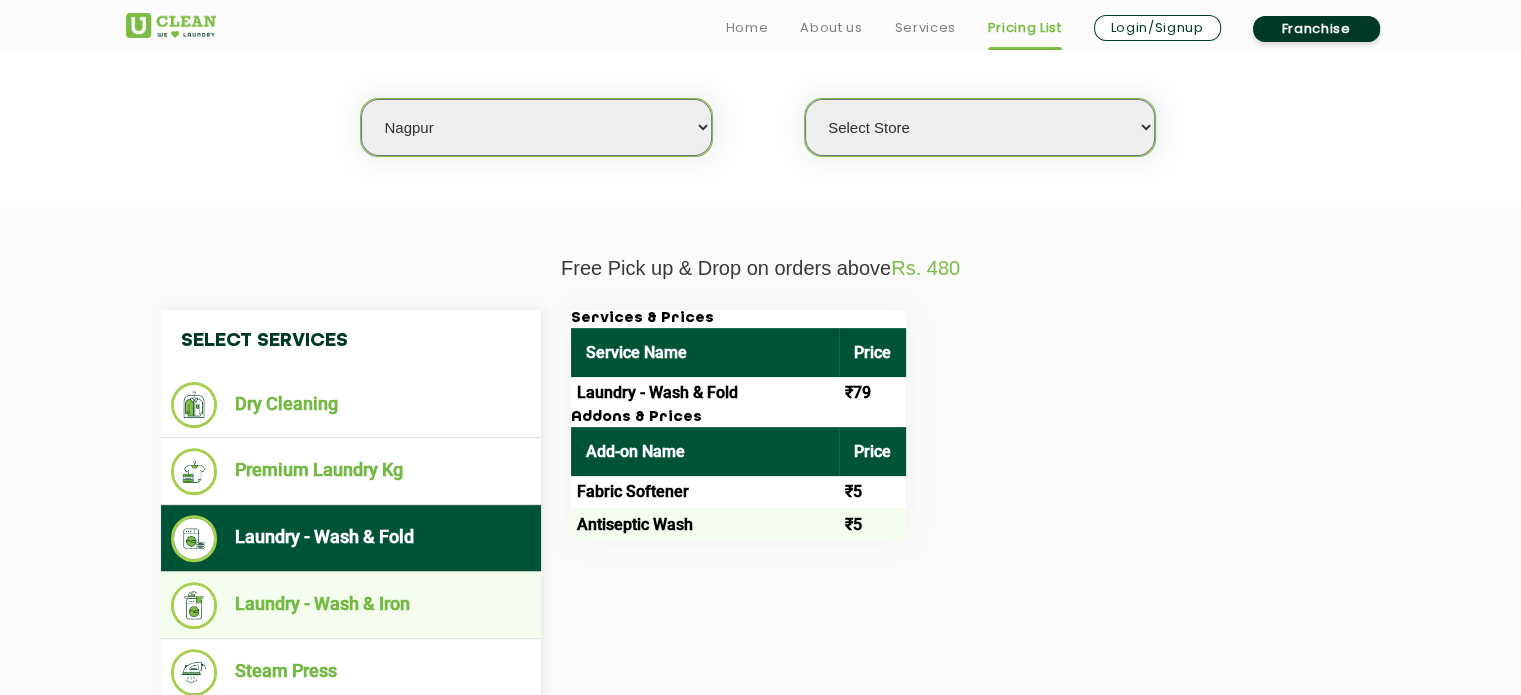 click on "Laundry - Wash & Iron" at bounding box center (351, 605) 